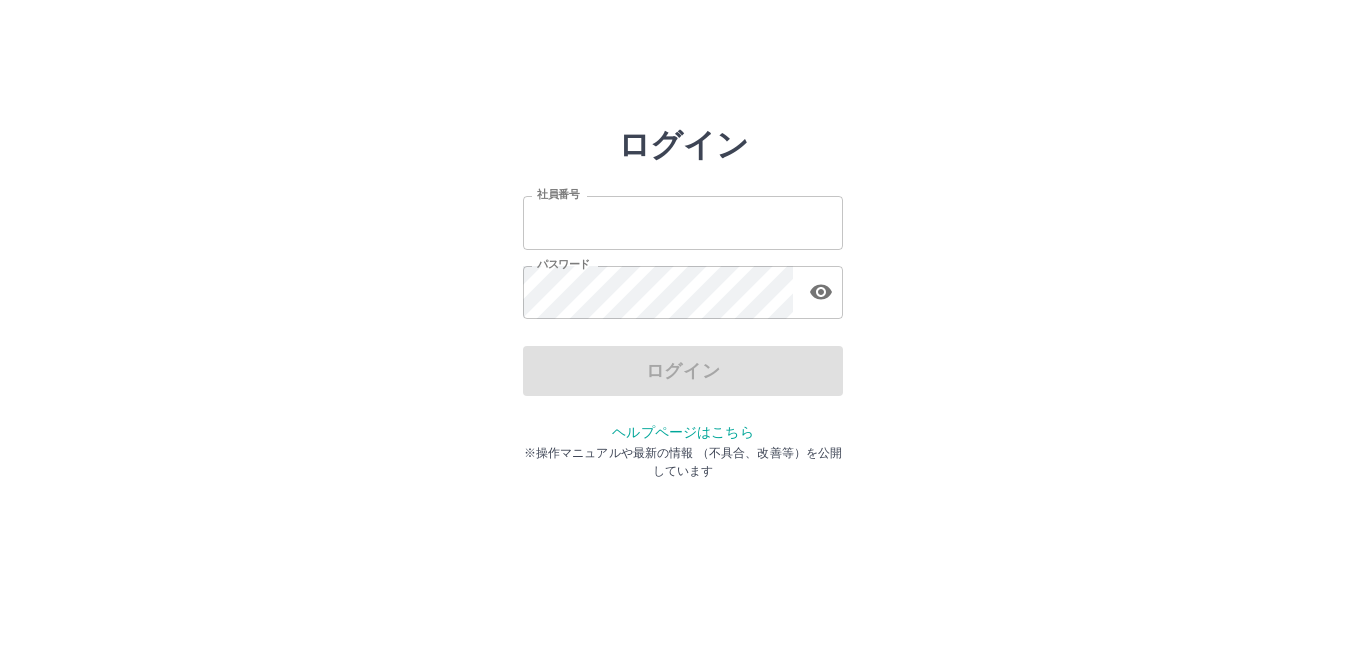 scroll, scrollTop: 0, scrollLeft: 0, axis: both 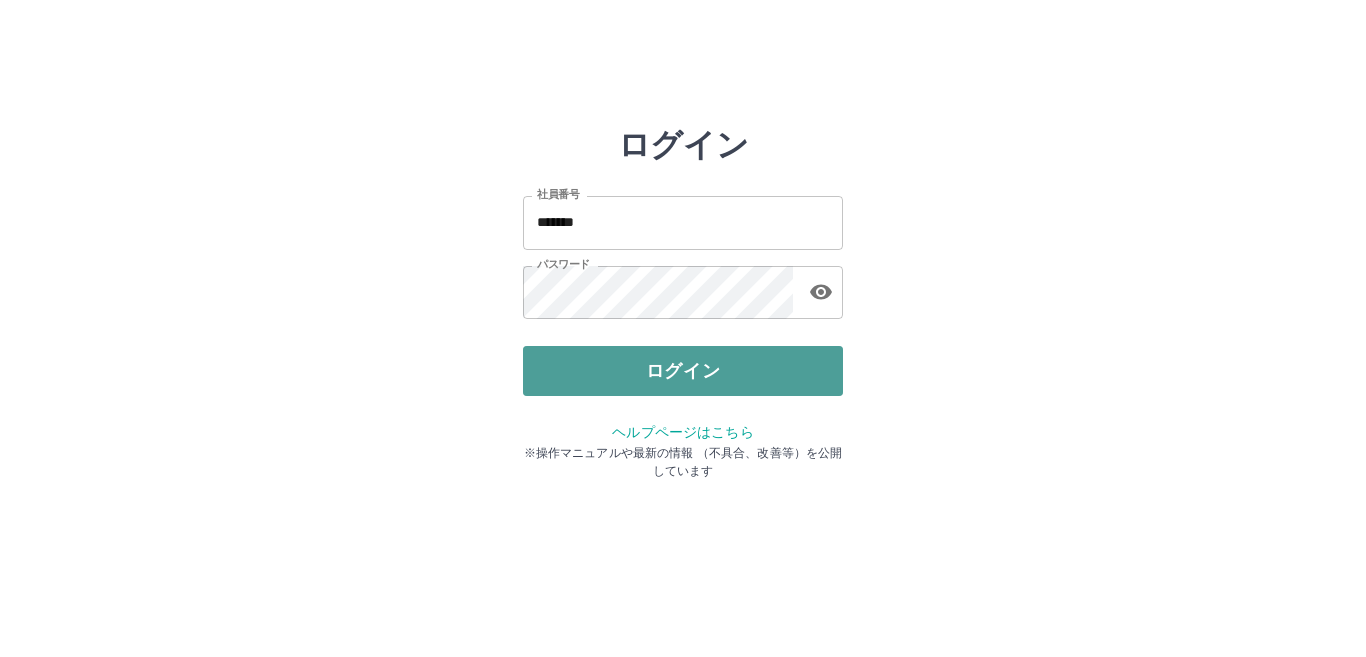 click on "ログイン" at bounding box center (683, 371) 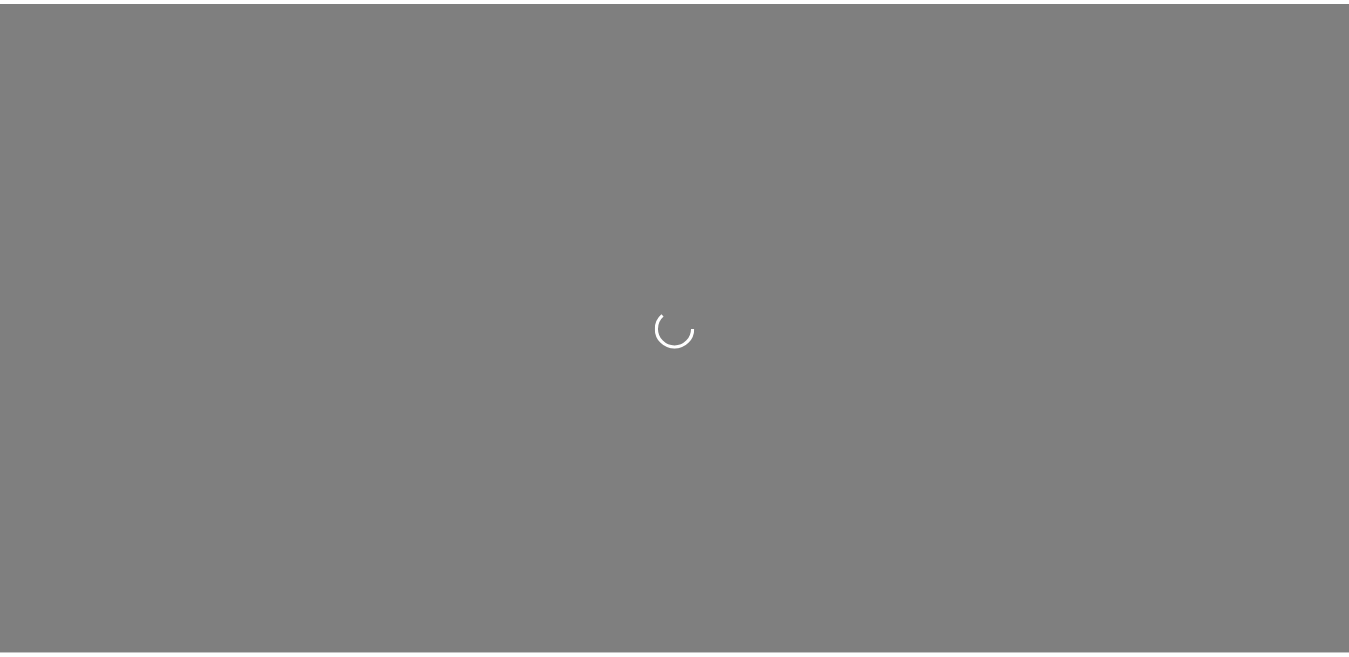 scroll, scrollTop: 0, scrollLeft: 0, axis: both 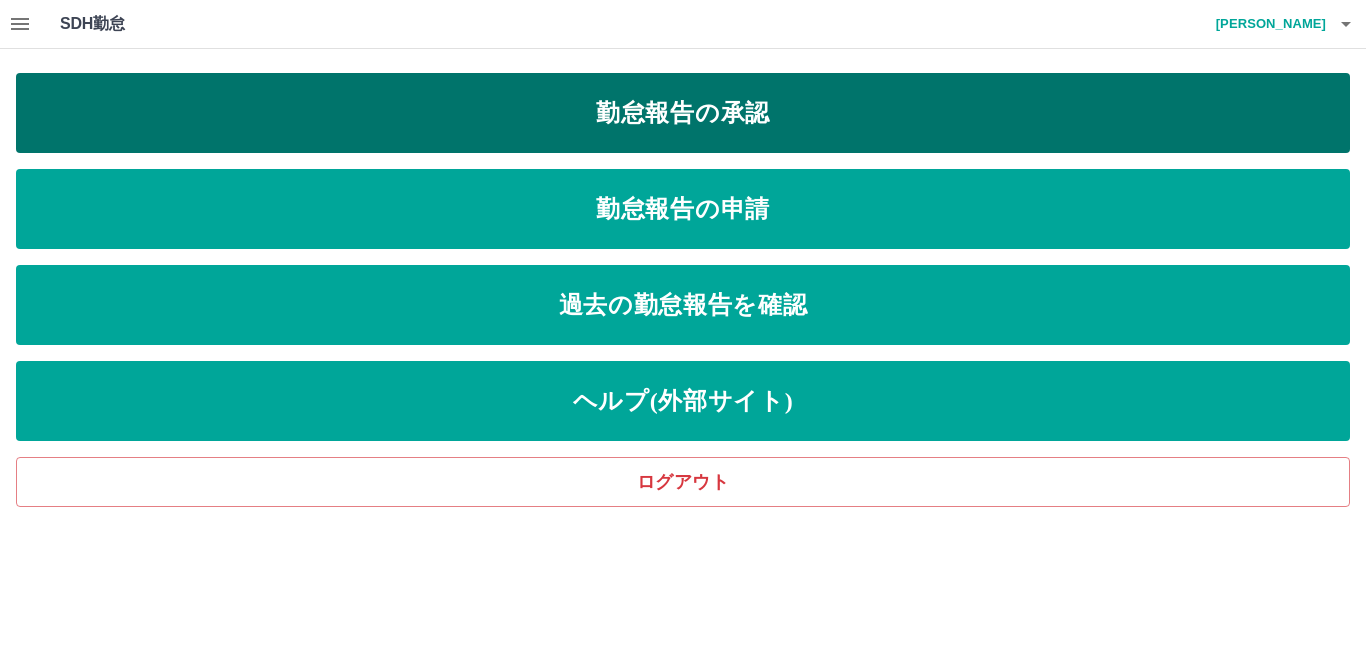 click on "勤怠報告の承認" at bounding box center [683, 113] 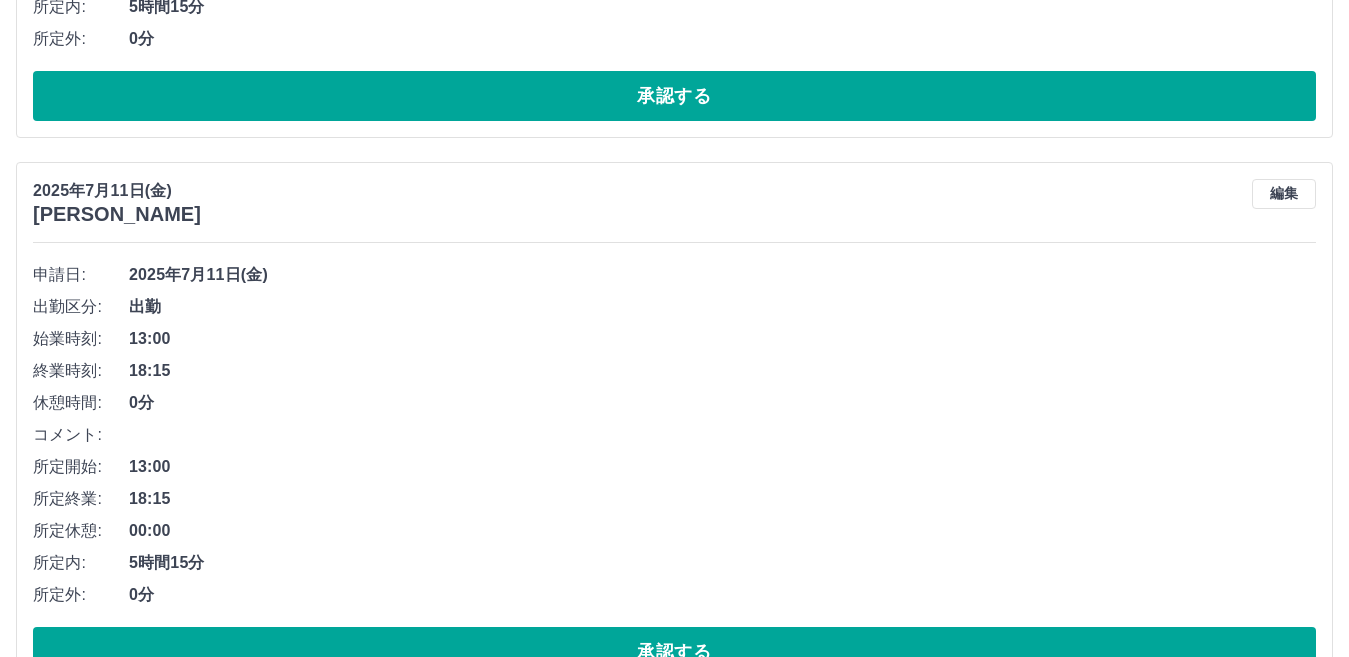 scroll, scrollTop: 1800, scrollLeft: 0, axis: vertical 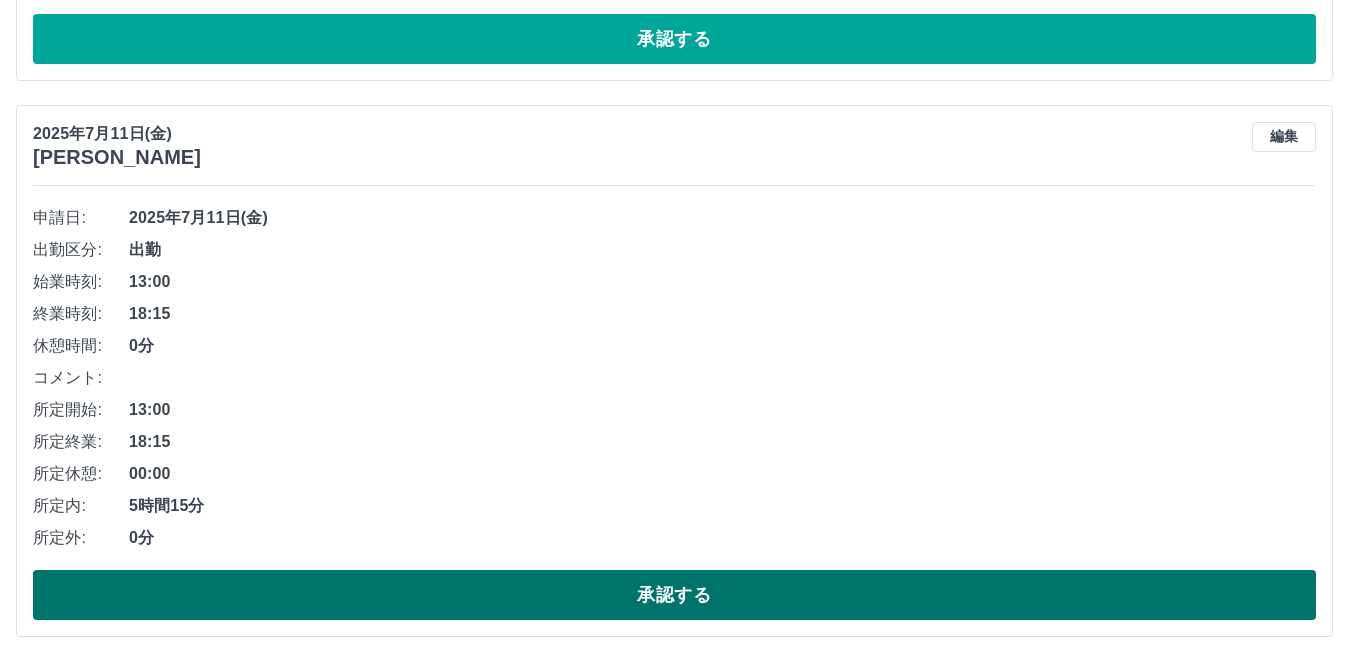 click on "承認する" at bounding box center (674, 595) 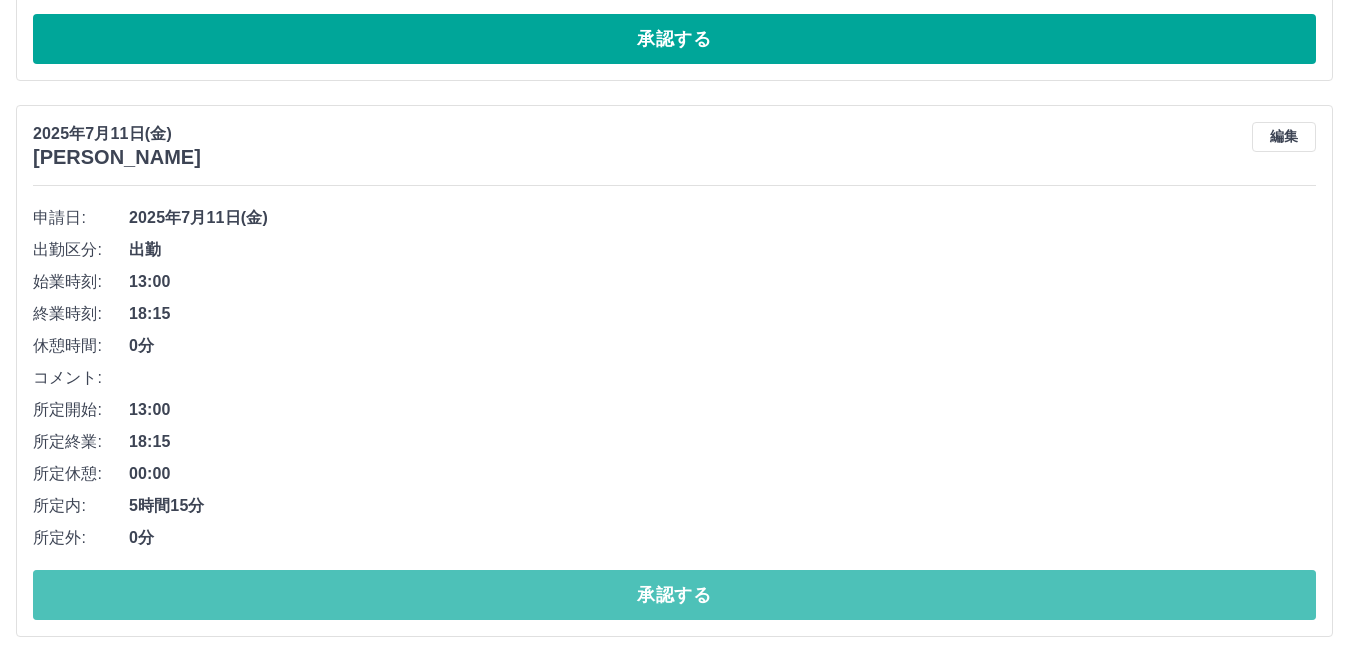 click on "承認する" at bounding box center [674, 595] 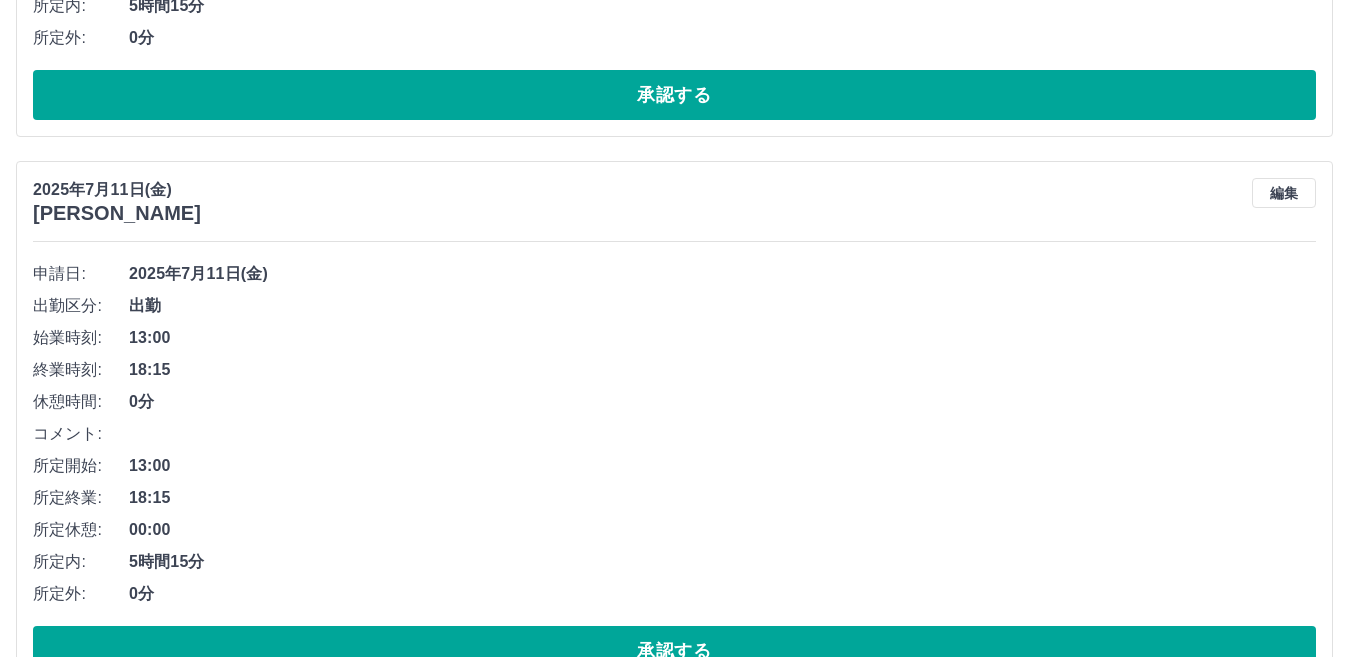 scroll, scrollTop: 2400, scrollLeft: 0, axis: vertical 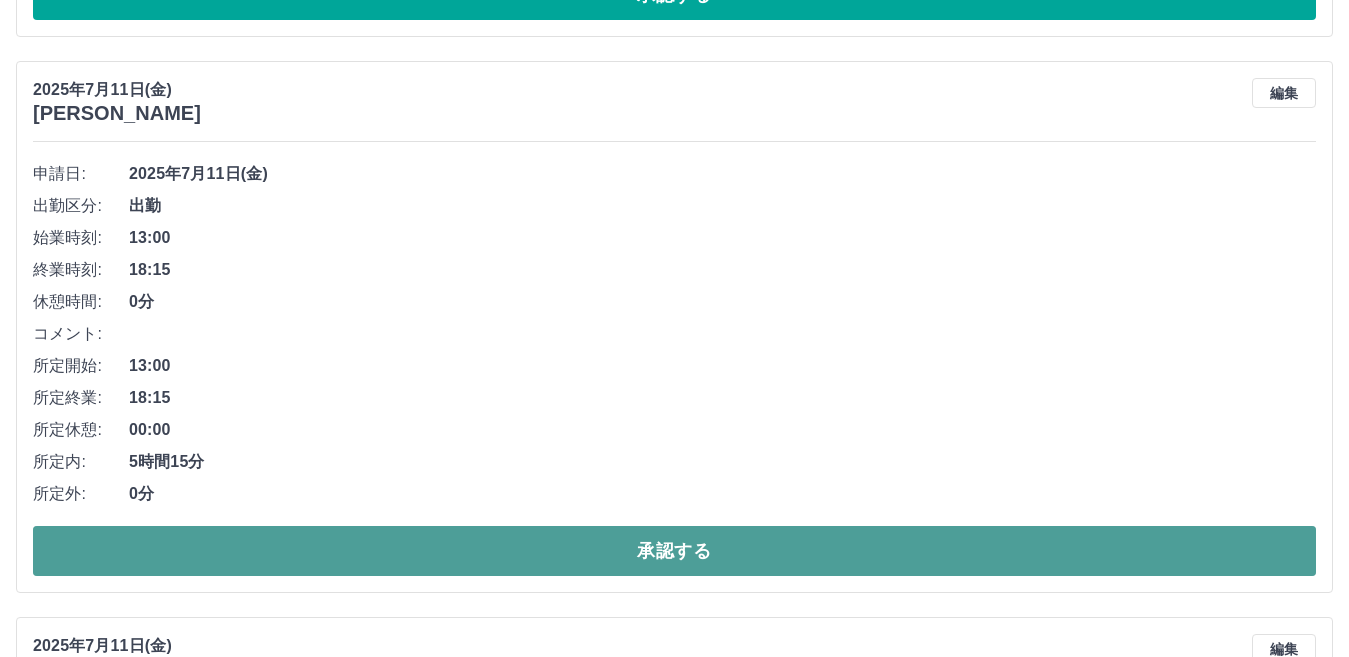 click on "承認する" at bounding box center [674, 551] 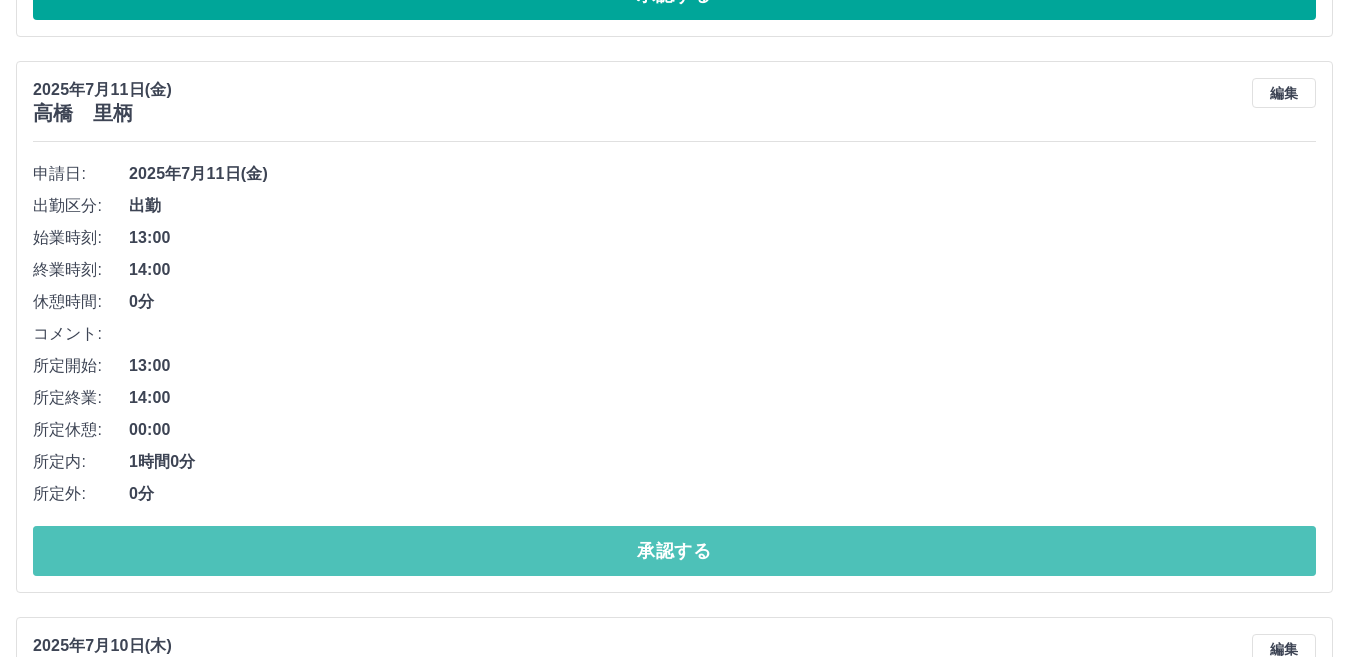 click on "承認する" at bounding box center [674, 551] 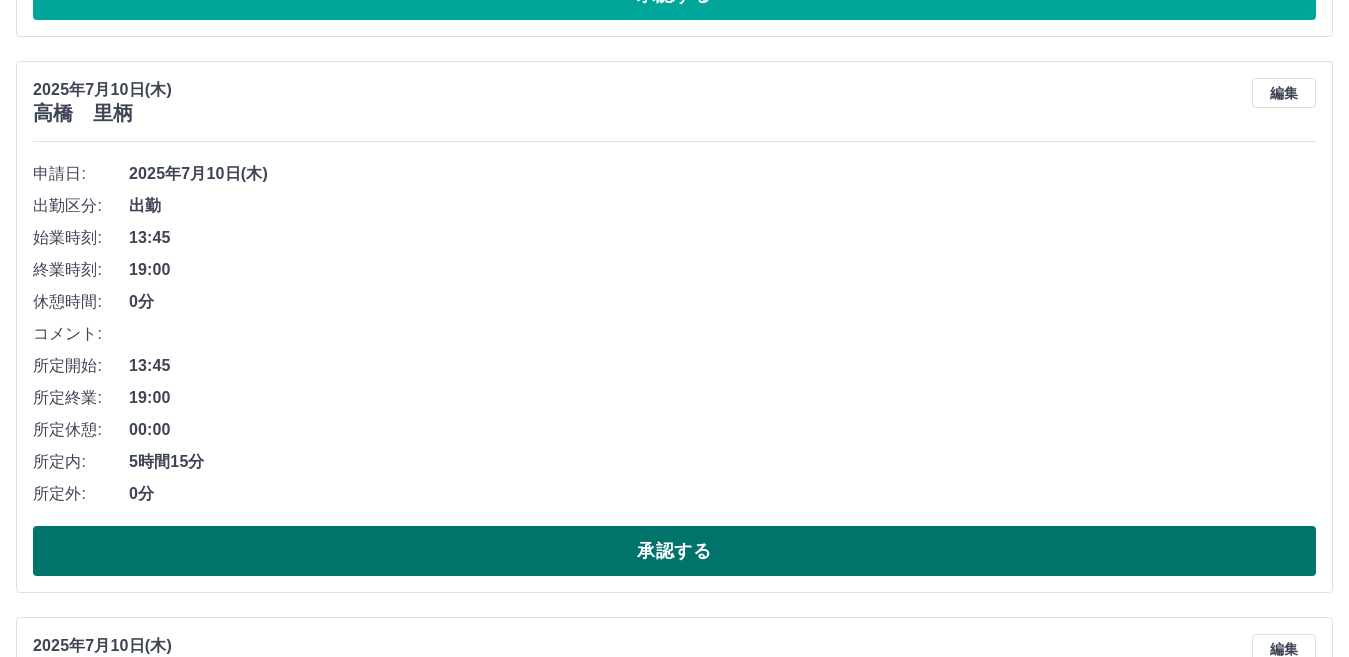 click on "承認する" at bounding box center [674, 551] 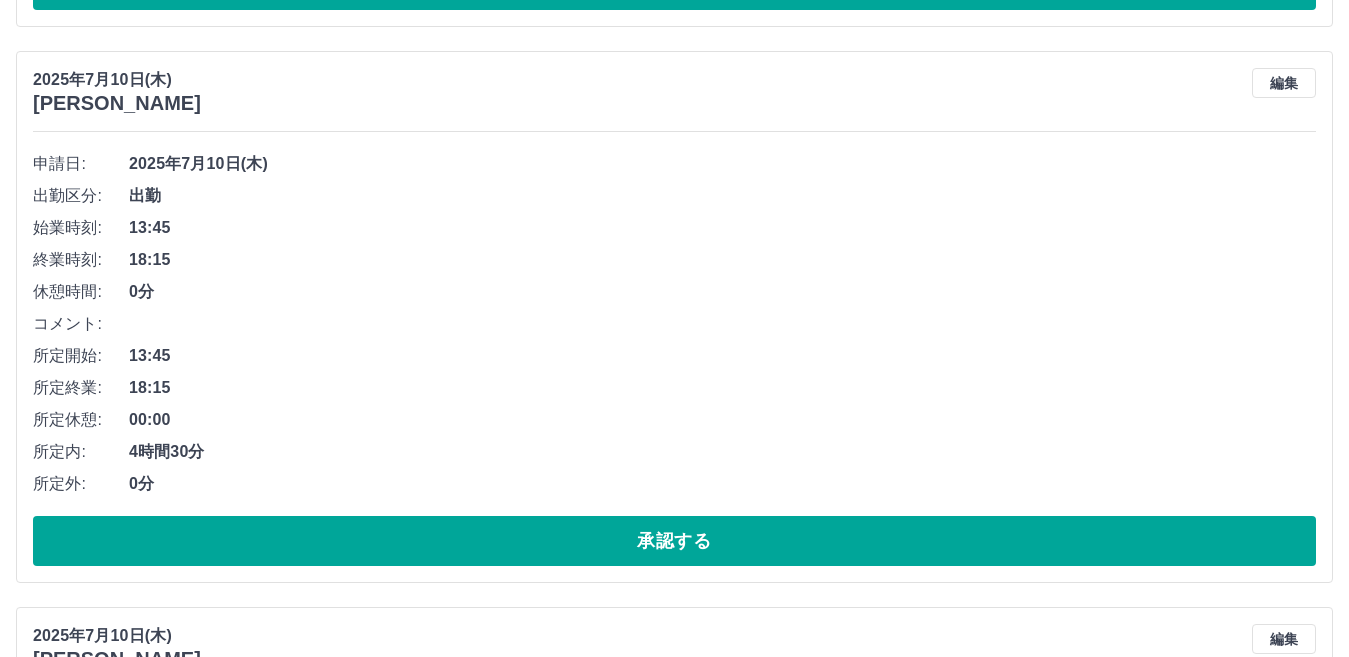 scroll, scrollTop: 4200, scrollLeft: 0, axis: vertical 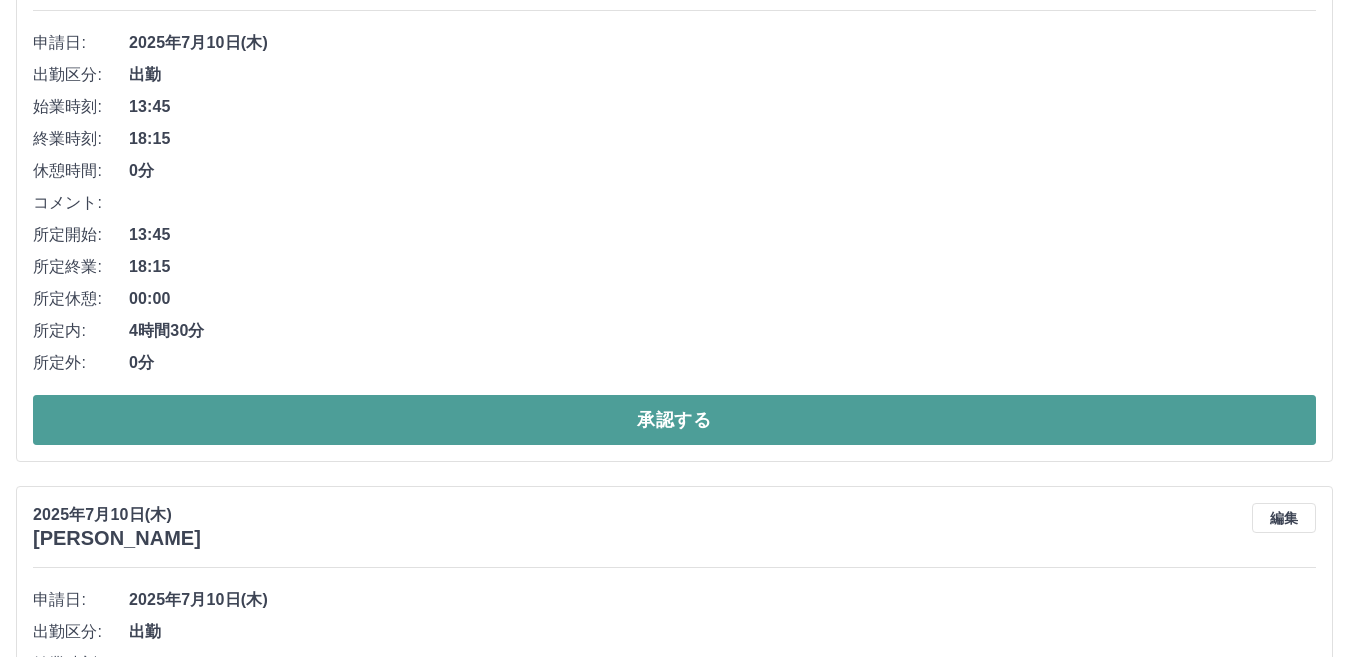 click on "承認する" at bounding box center [674, 420] 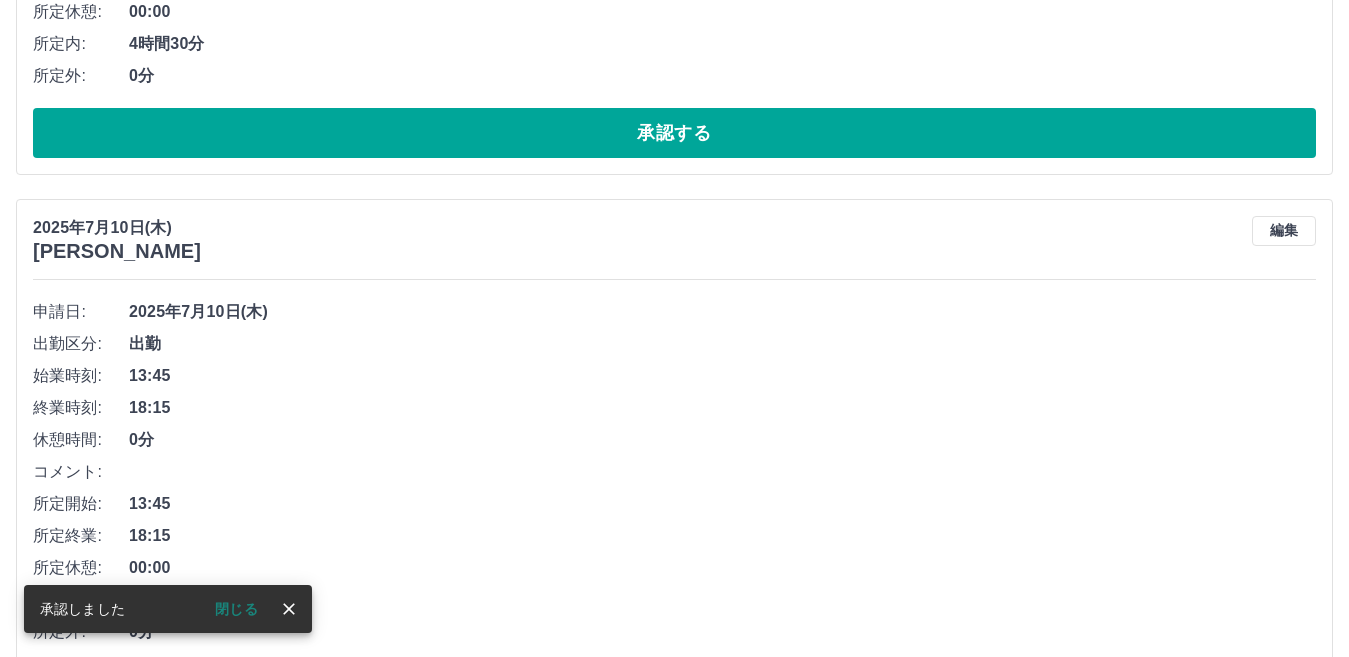 scroll, scrollTop: 5144, scrollLeft: 0, axis: vertical 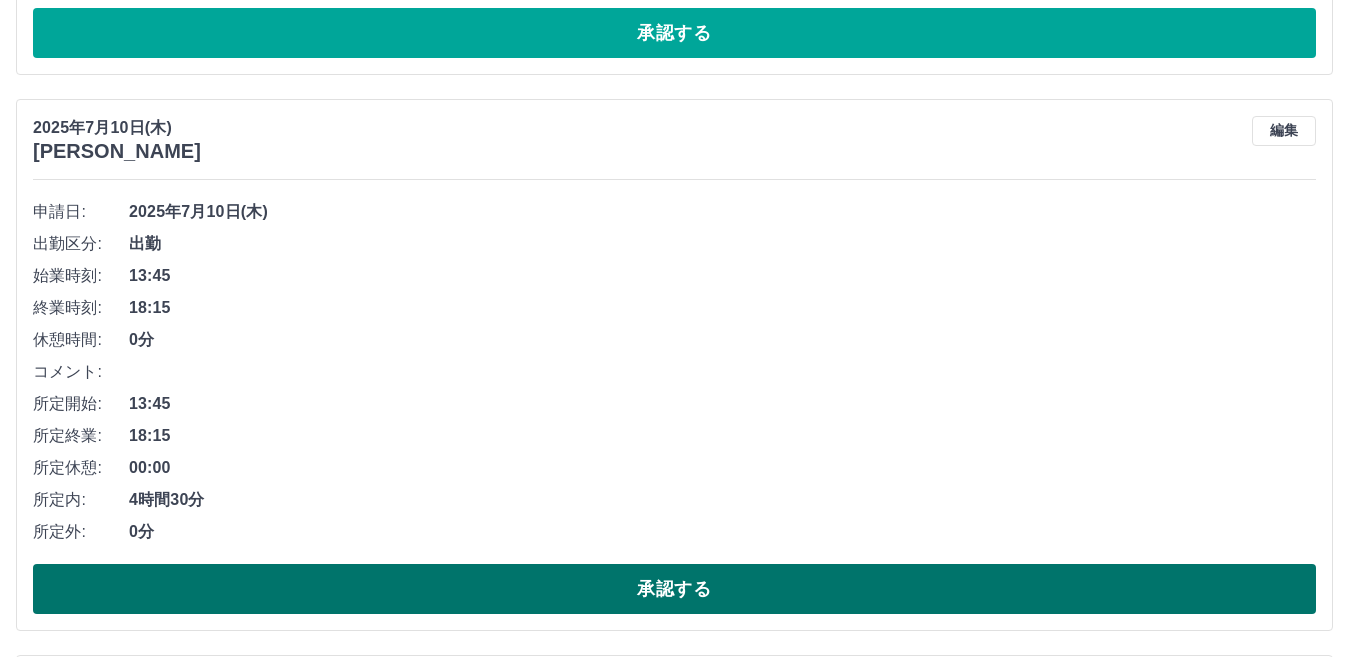 click on "承認する" at bounding box center [674, 589] 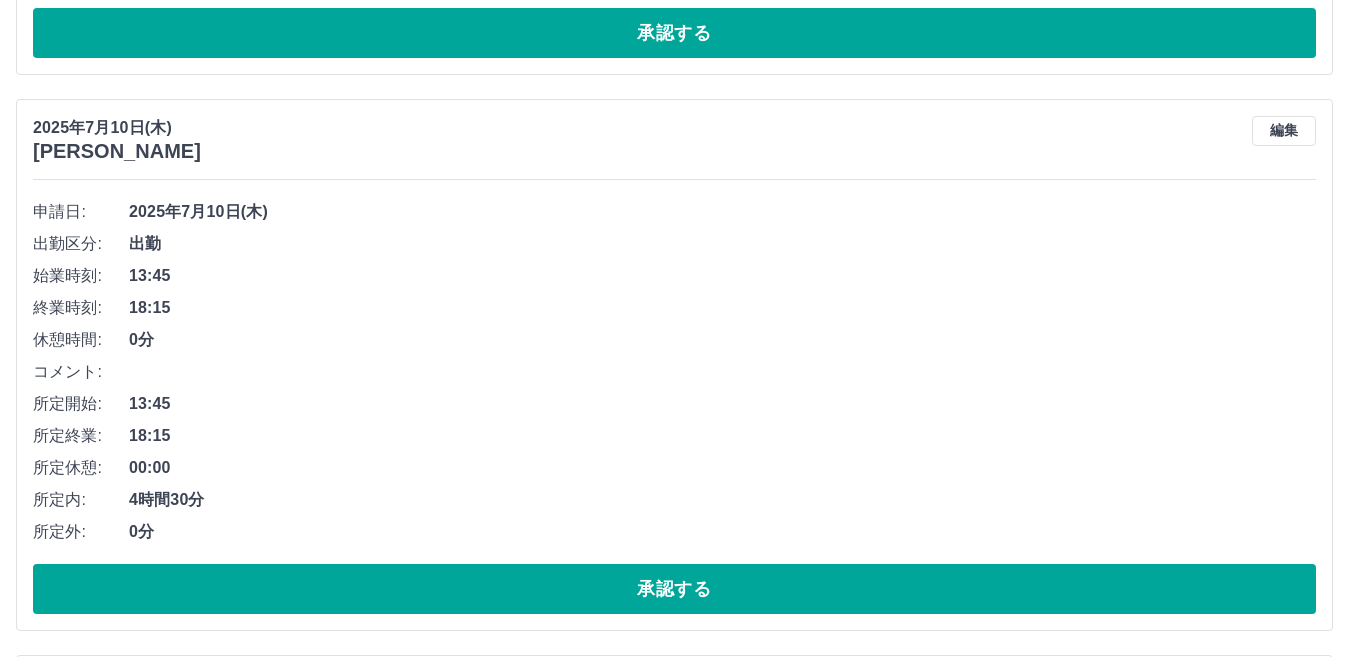 click on "承認する" at bounding box center (674, 589) 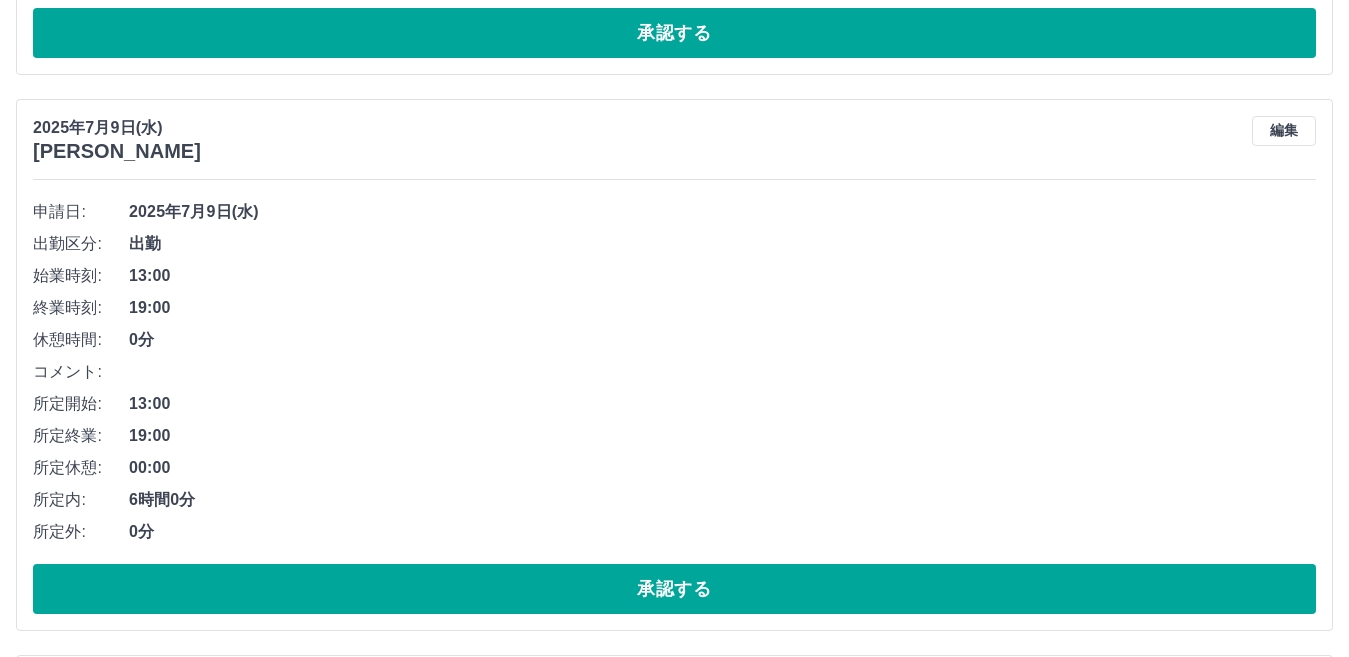 click on "承認する" at bounding box center (674, 589) 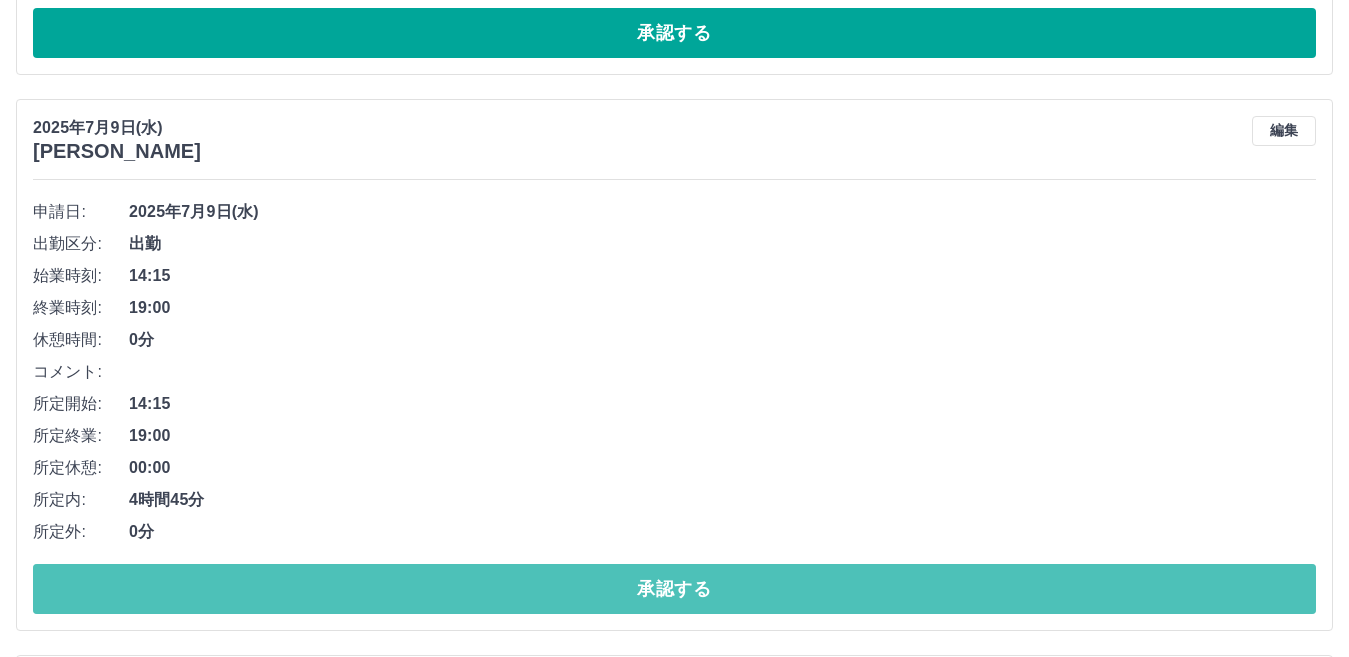 click on "承認する" at bounding box center [674, 589] 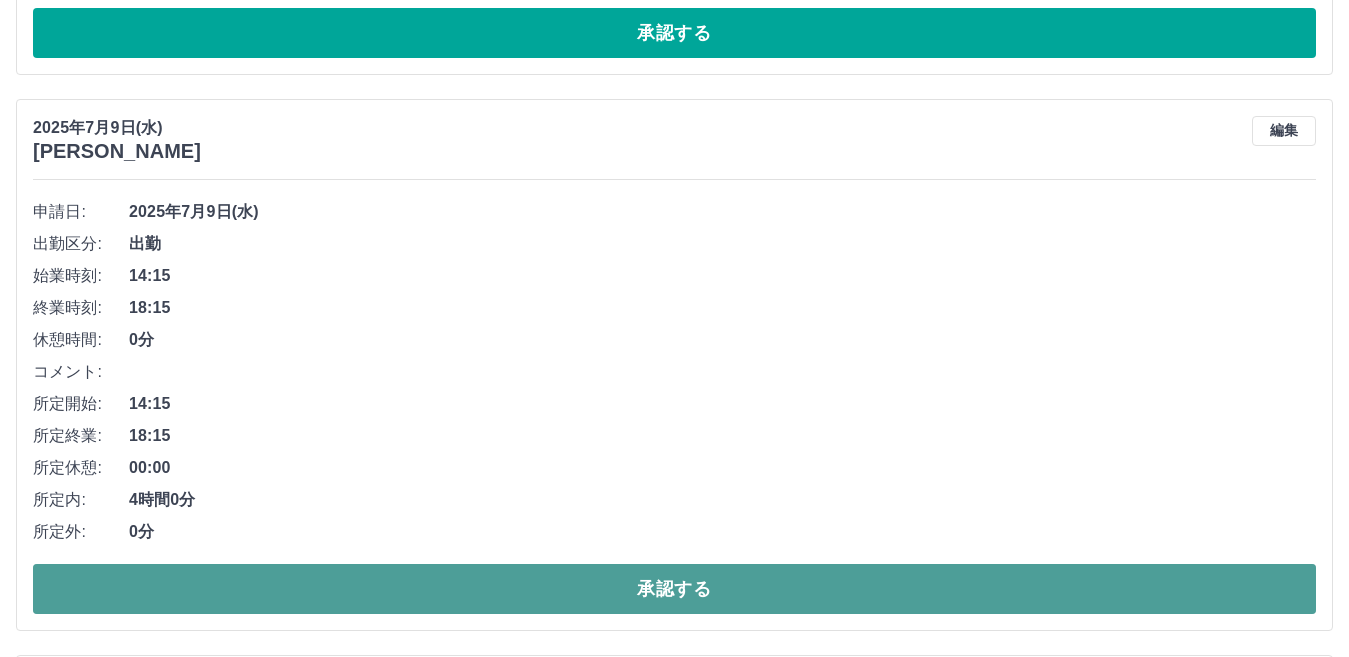 click on "承認する" at bounding box center [674, 589] 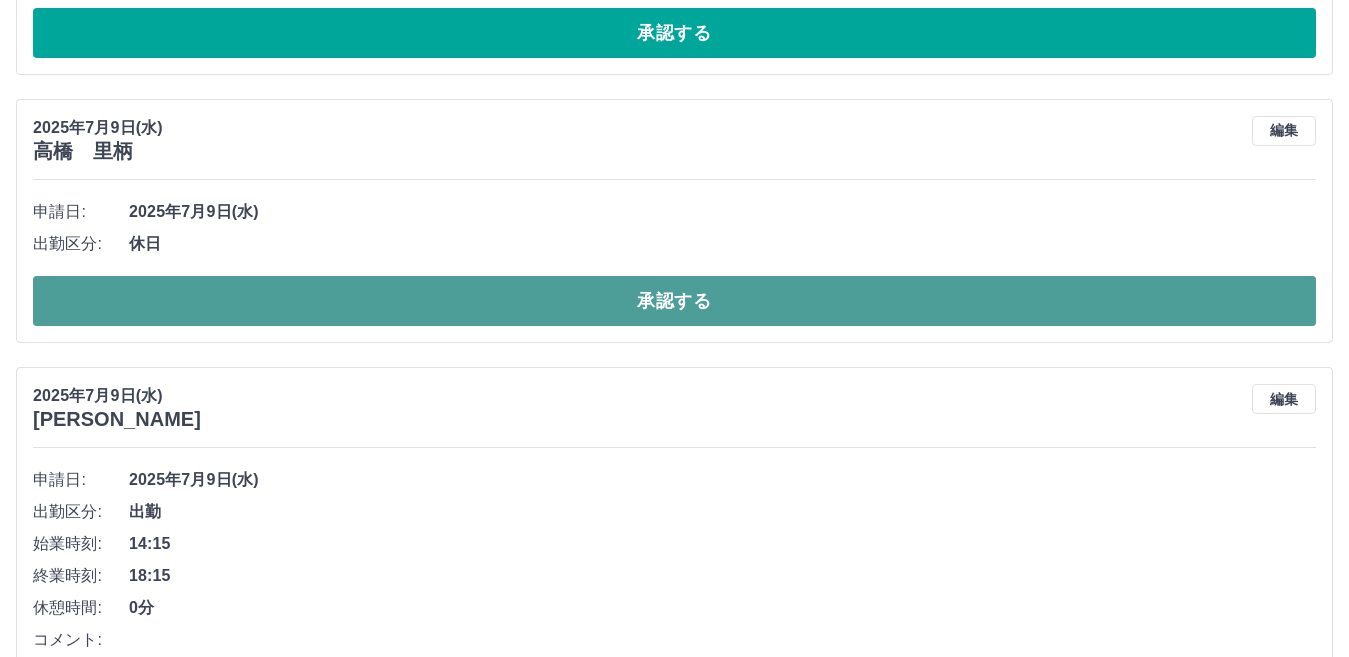 click on "承認する" at bounding box center [674, 301] 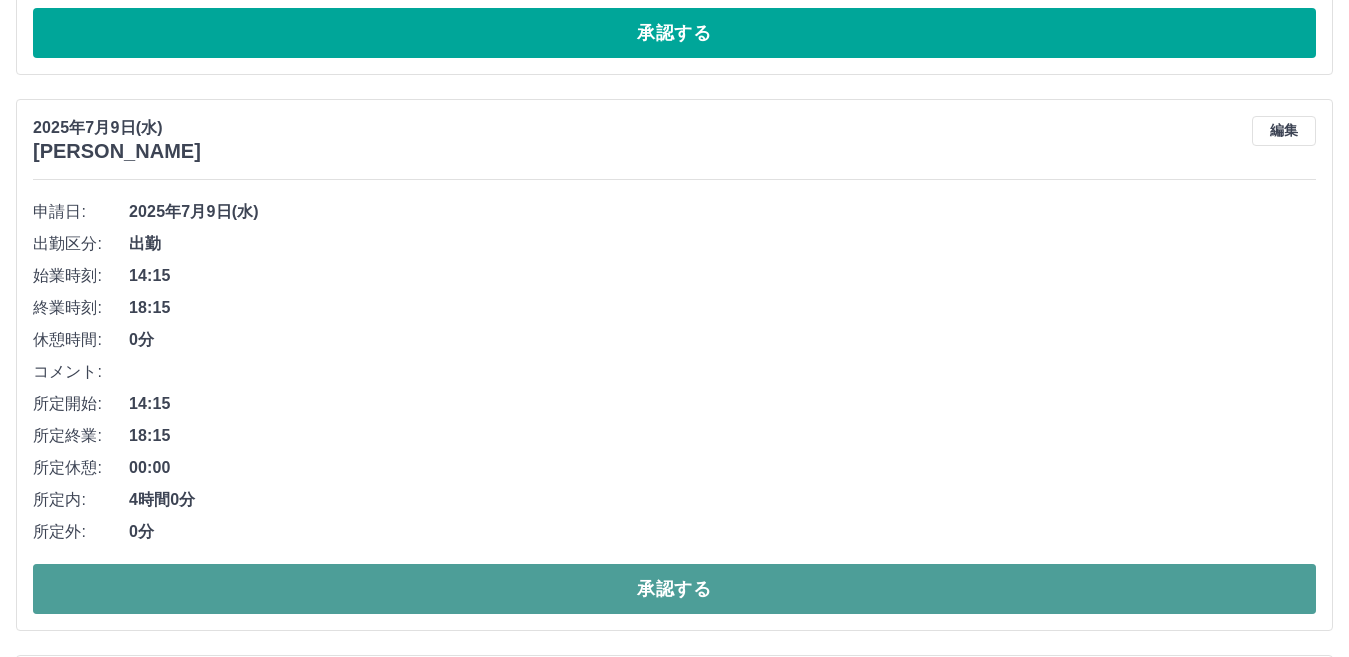 click on "承認する" at bounding box center (674, 589) 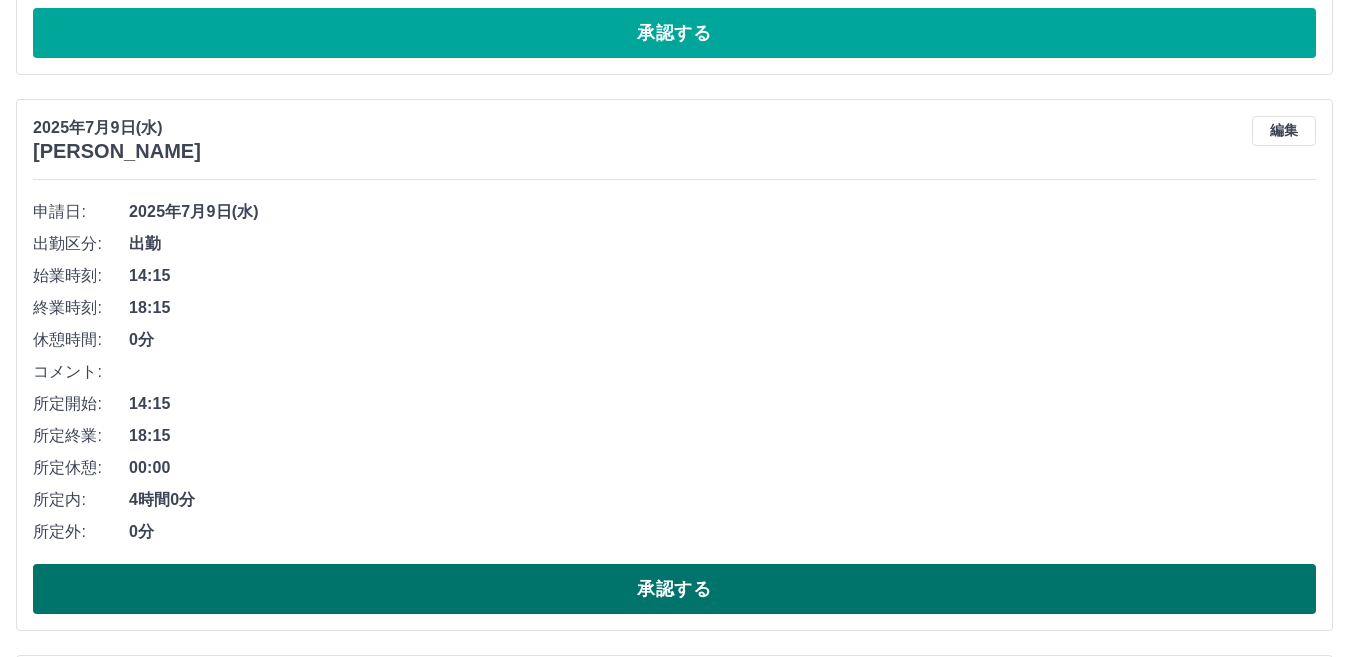 click on "承認する" at bounding box center (674, 589) 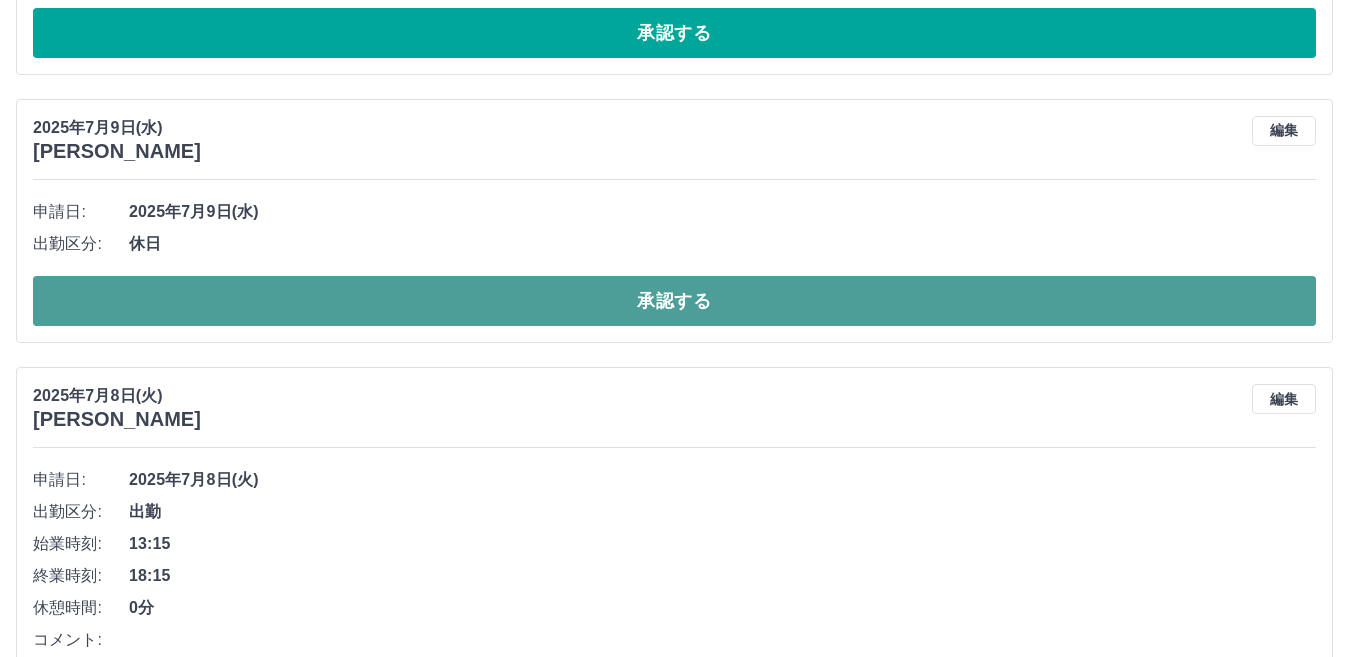 click on "承認する" at bounding box center (674, 301) 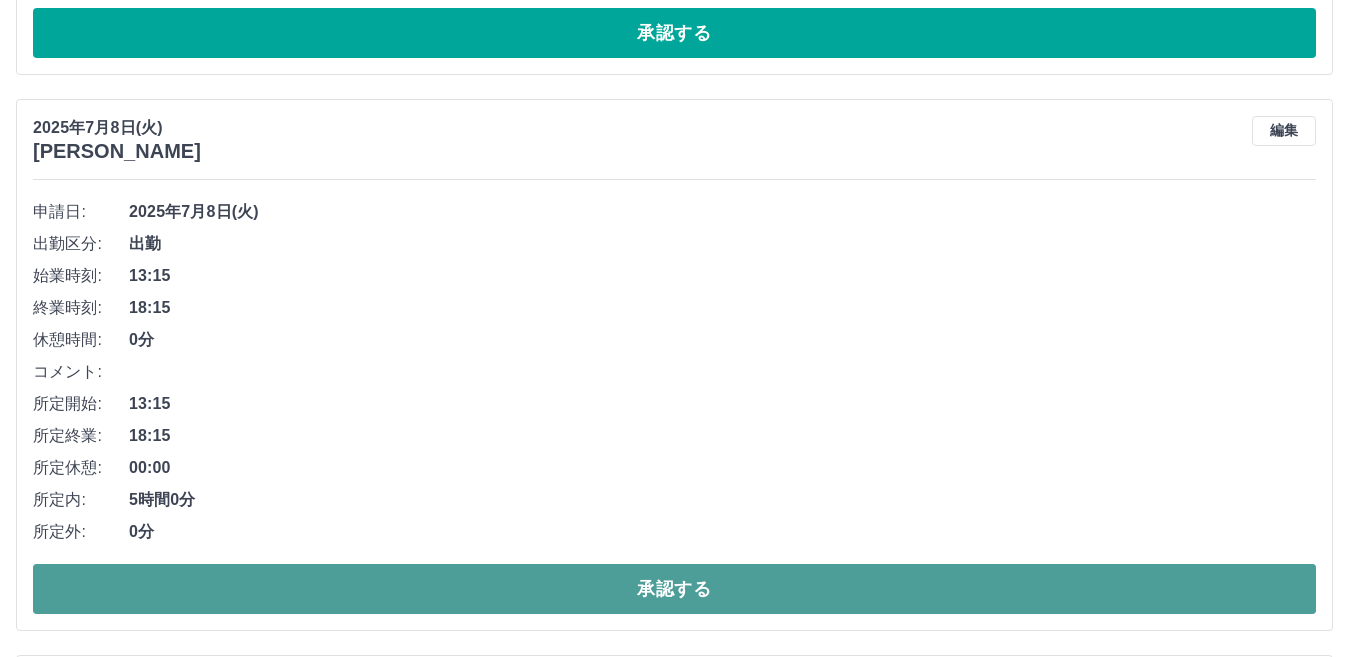 click on "承認する" at bounding box center [674, 589] 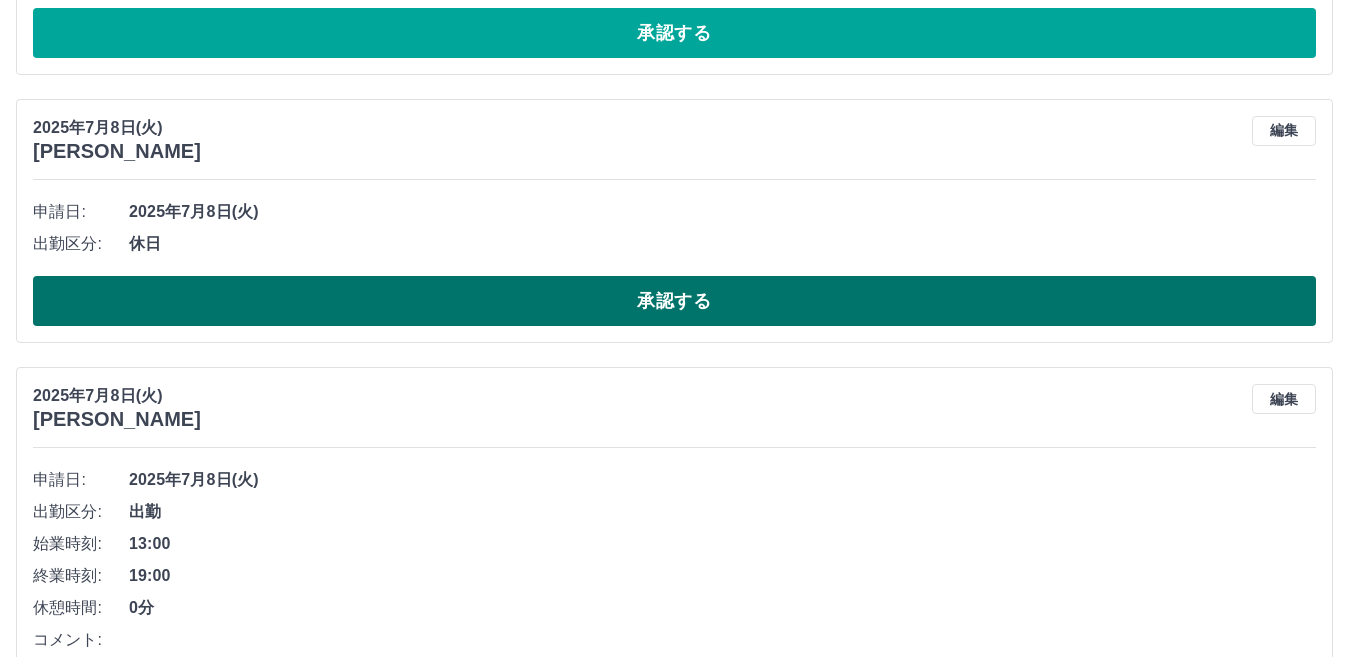 click on "承認する" at bounding box center [674, 301] 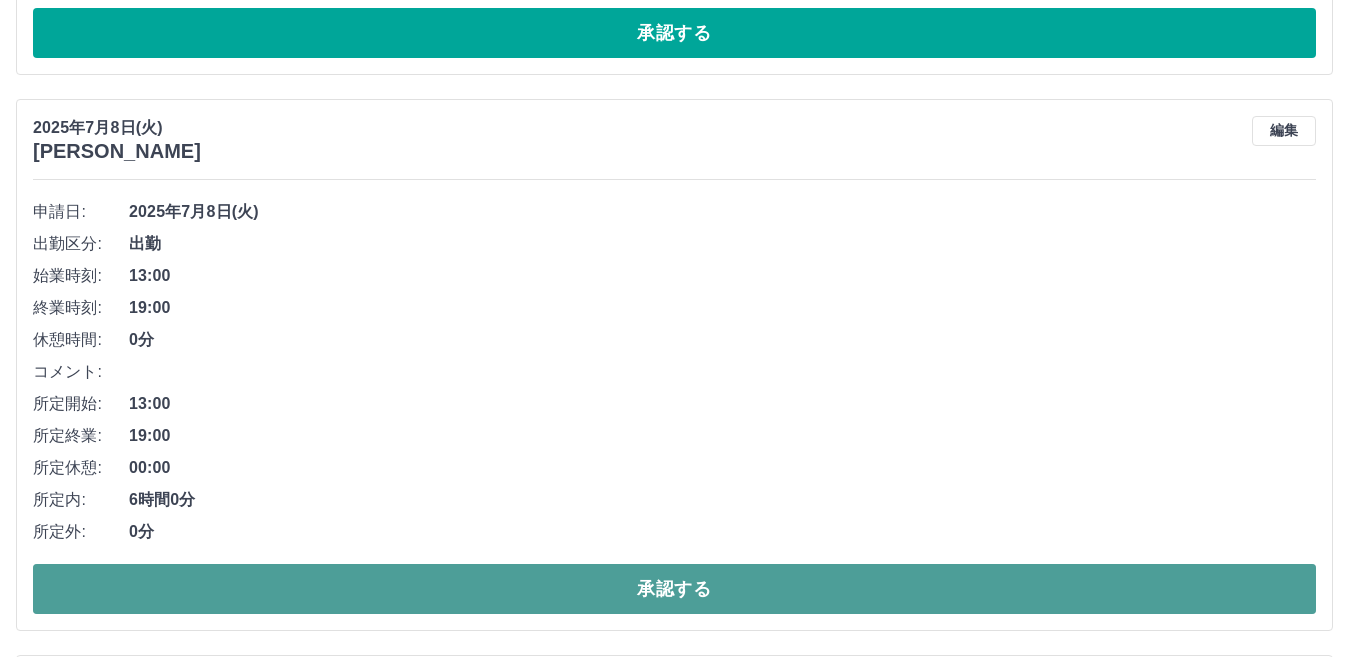 click on "承認する" at bounding box center (674, 589) 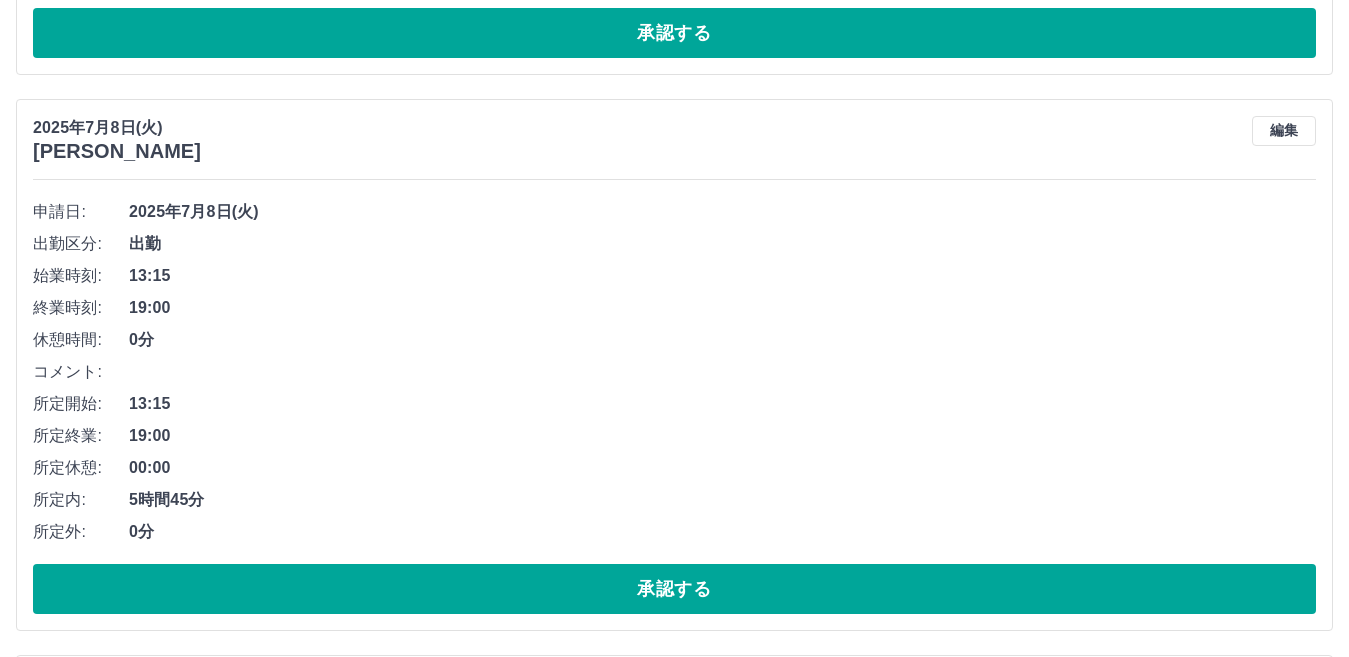 click on "承認する" at bounding box center [674, 589] 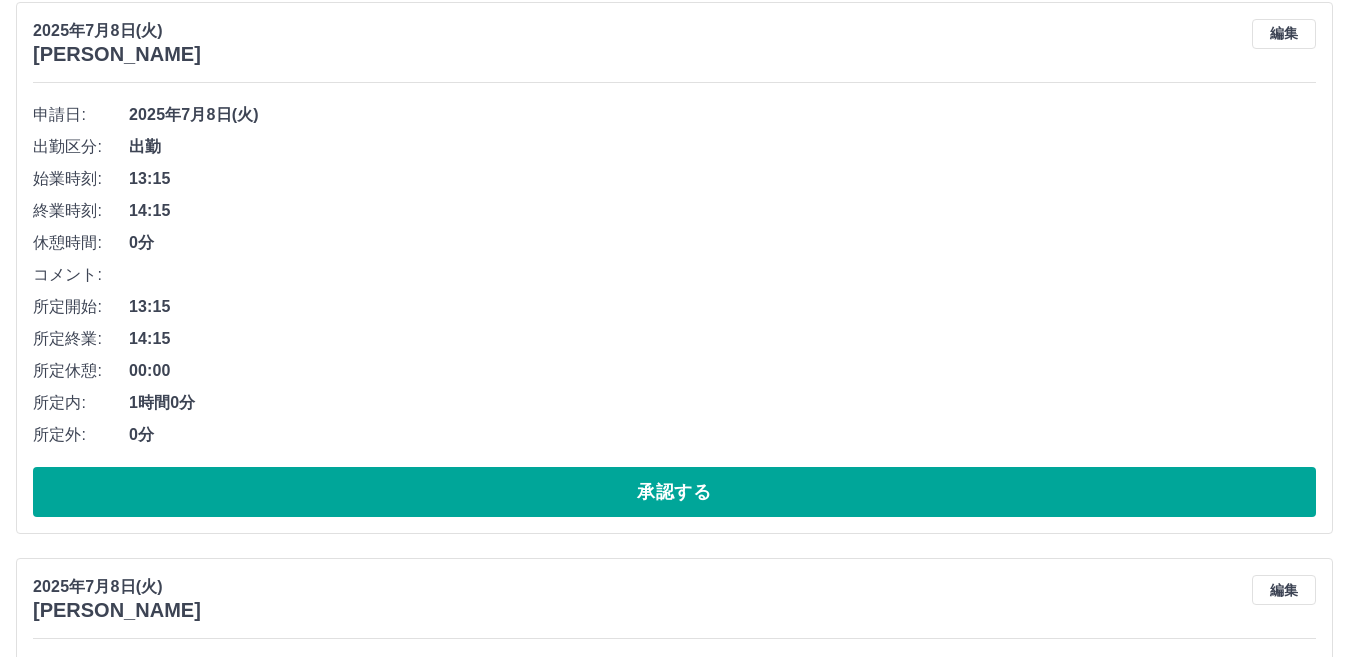 scroll, scrollTop: 5244, scrollLeft: 0, axis: vertical 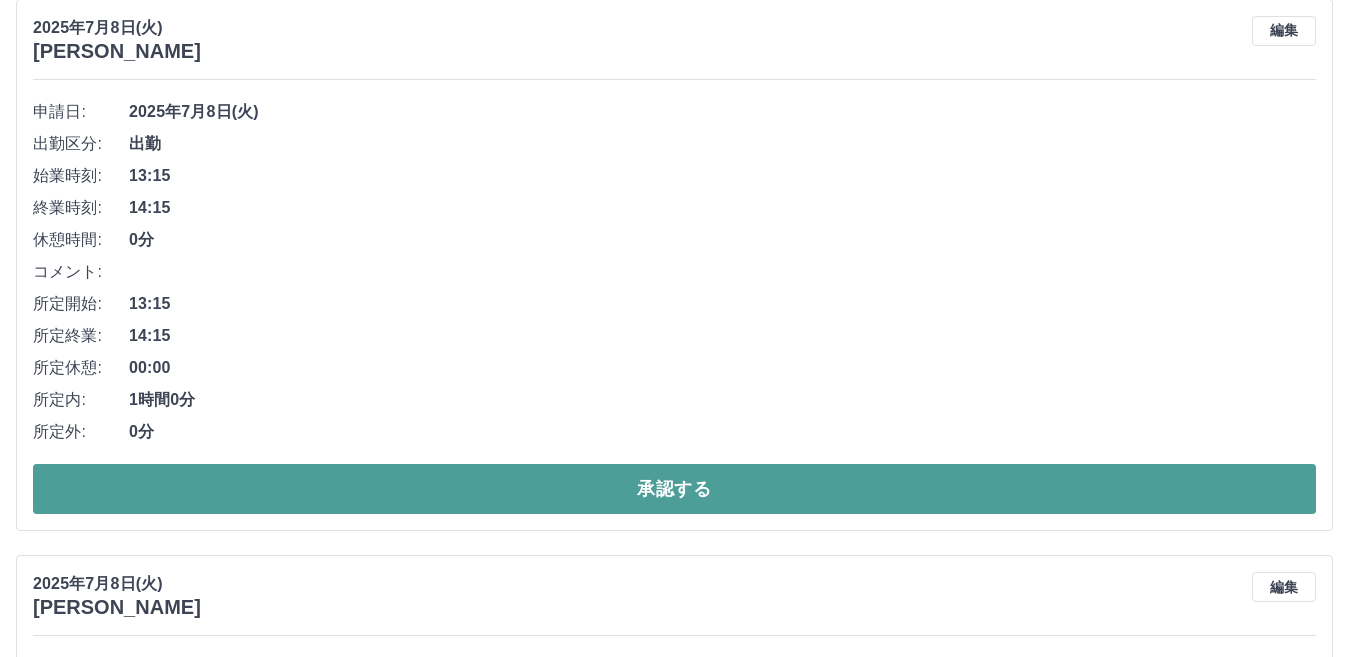 click on "承認する" at bounding box center (674, 489) 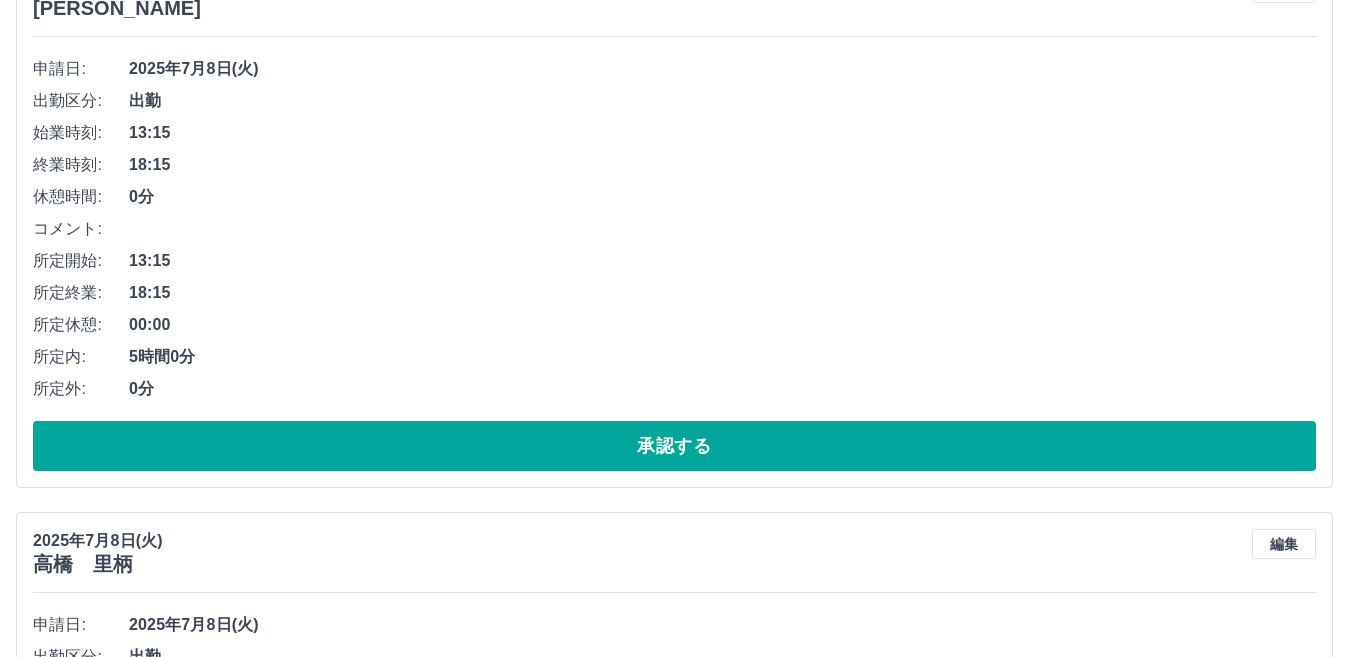 scroll, scrollTop: 5288, scrollLeft: 0, axis: vertical 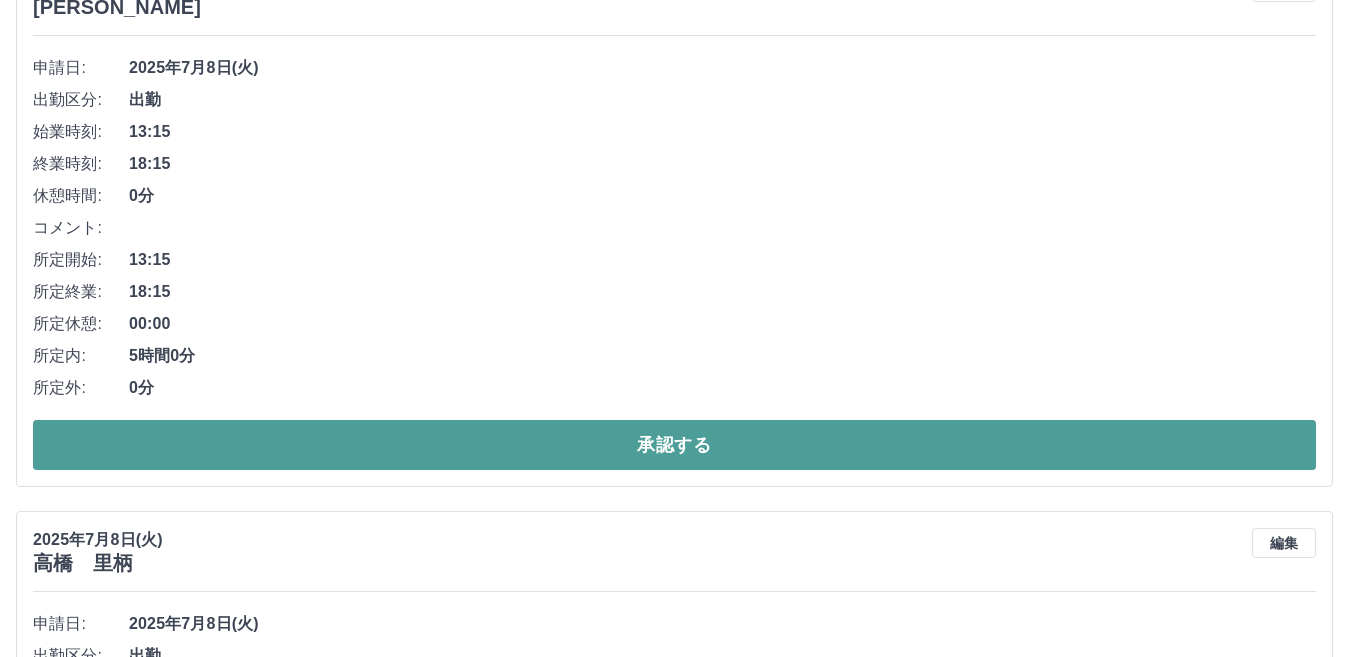 click on "承認する" at bounding box center [674, 445] 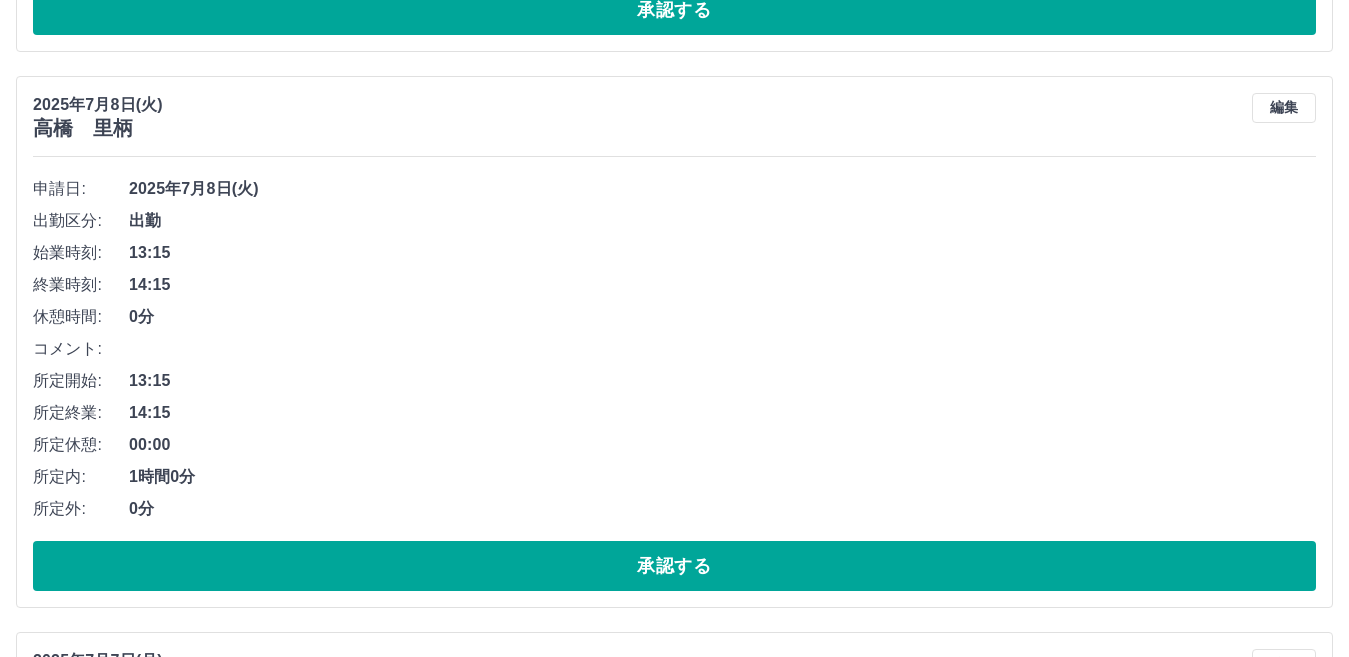 scroll, scrollTop: 5132, scrollLeft: 0, axis: vertical 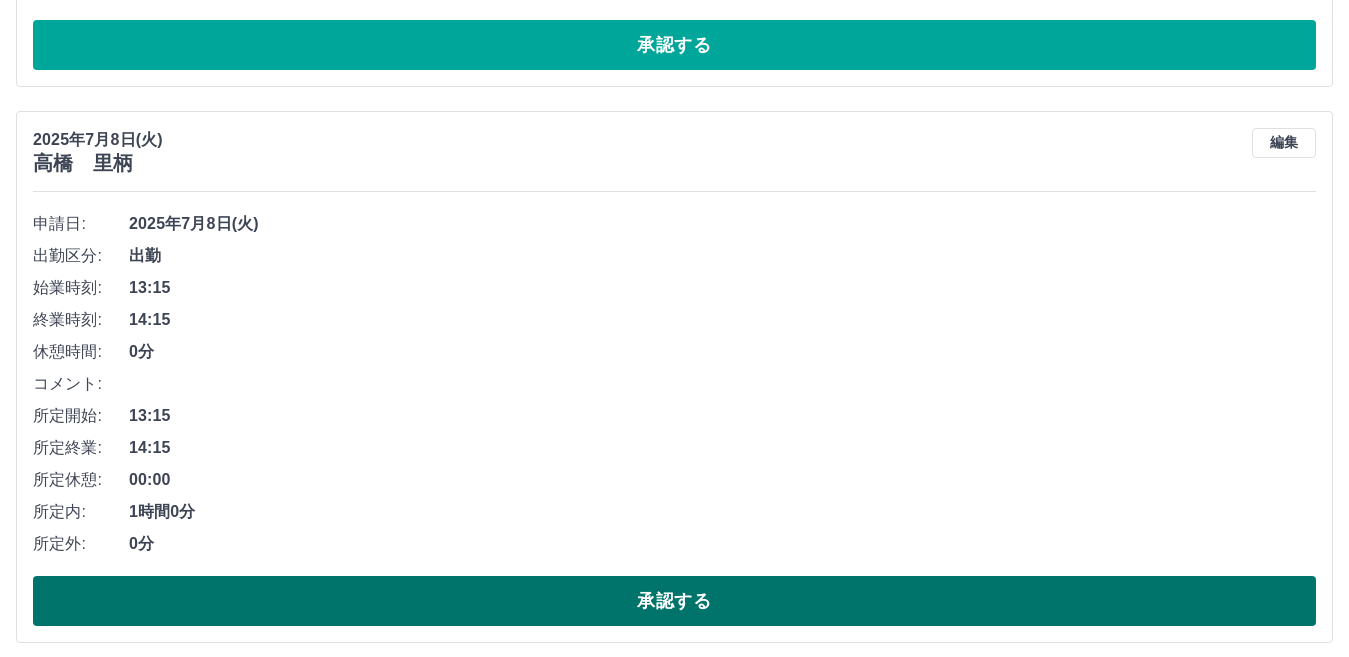 click on "承認する" at bounding box center [674, 601] 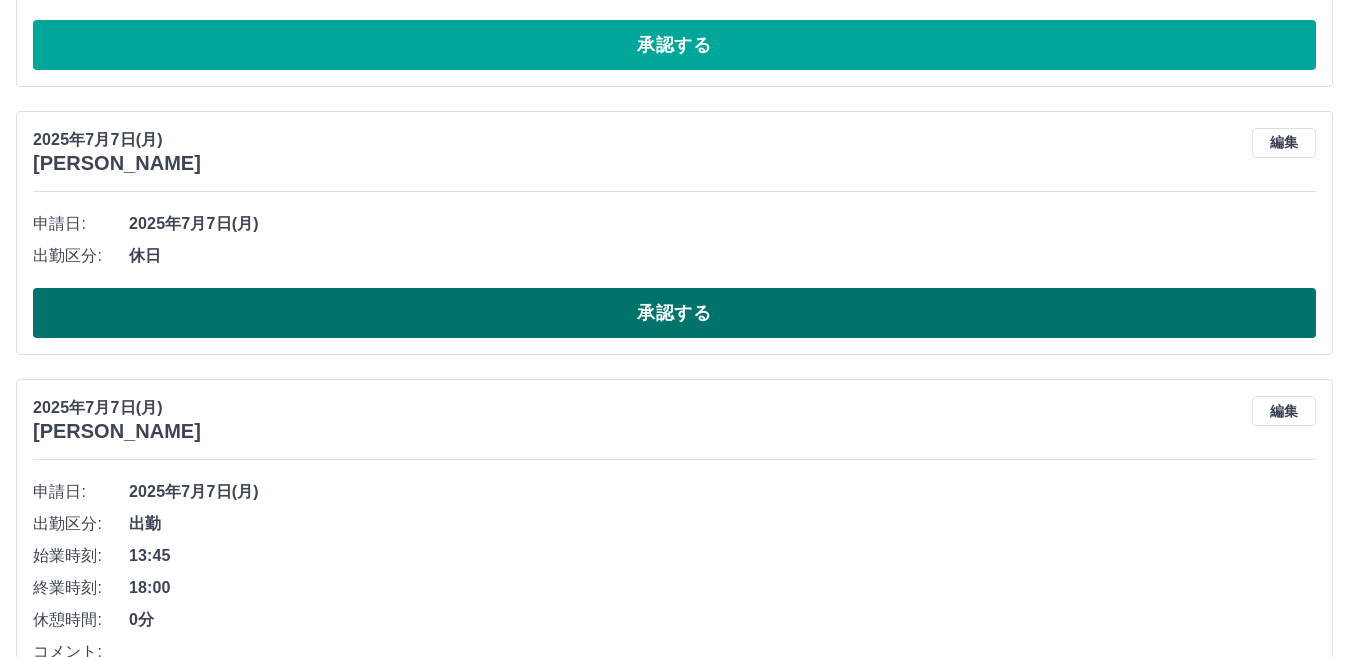 click on "承認する" at bounding box center [674, 313] 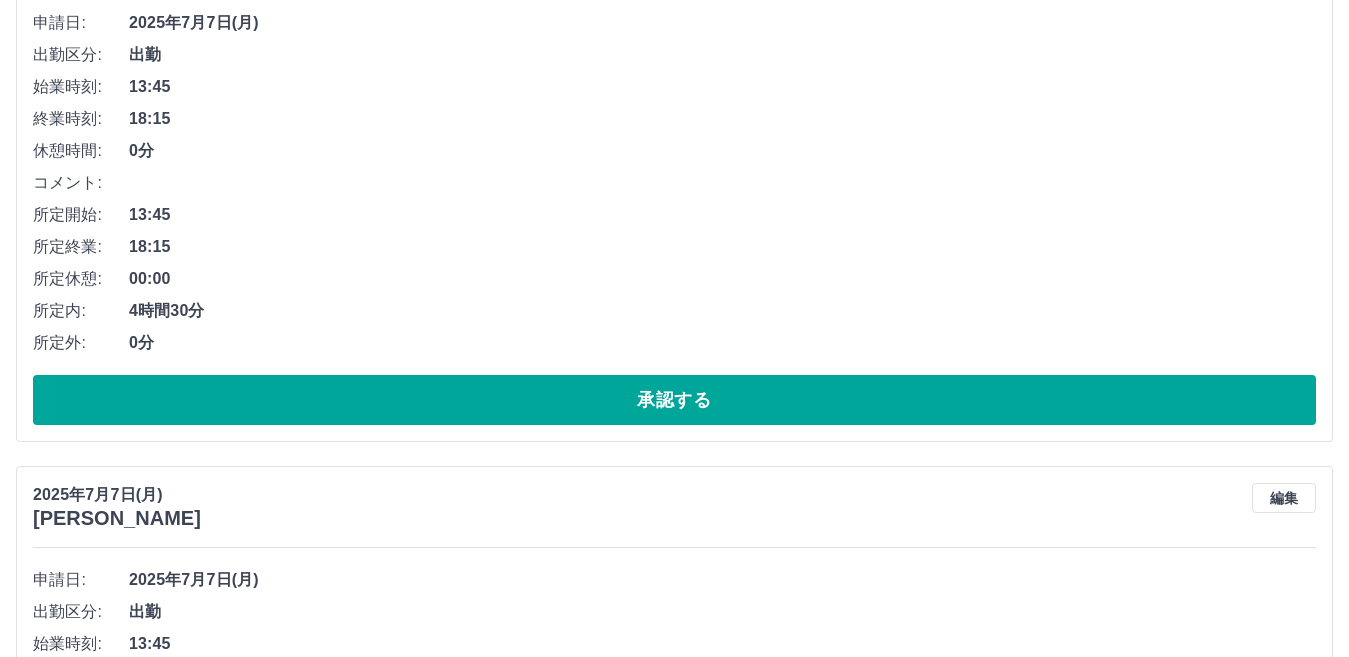 scroll, scrollTop: 5932, scrollLeft: 0, axis: vertical 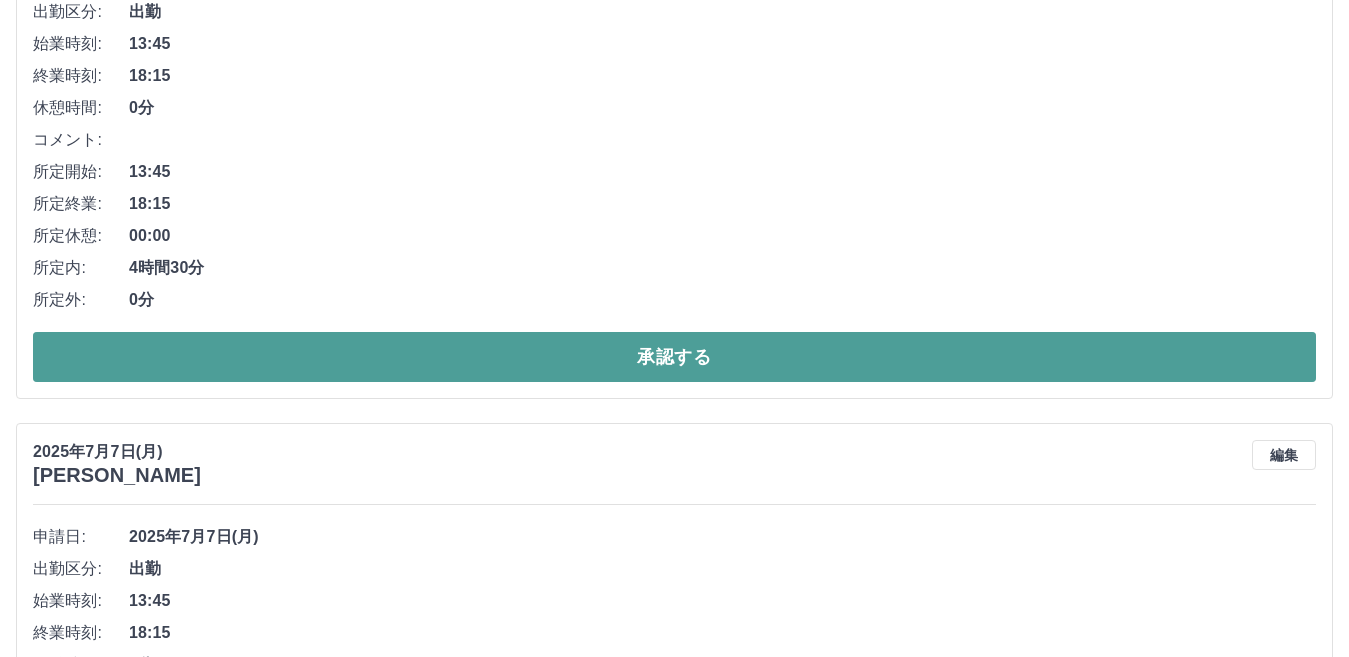 click on "承認する" at bounding box center [674, 357] 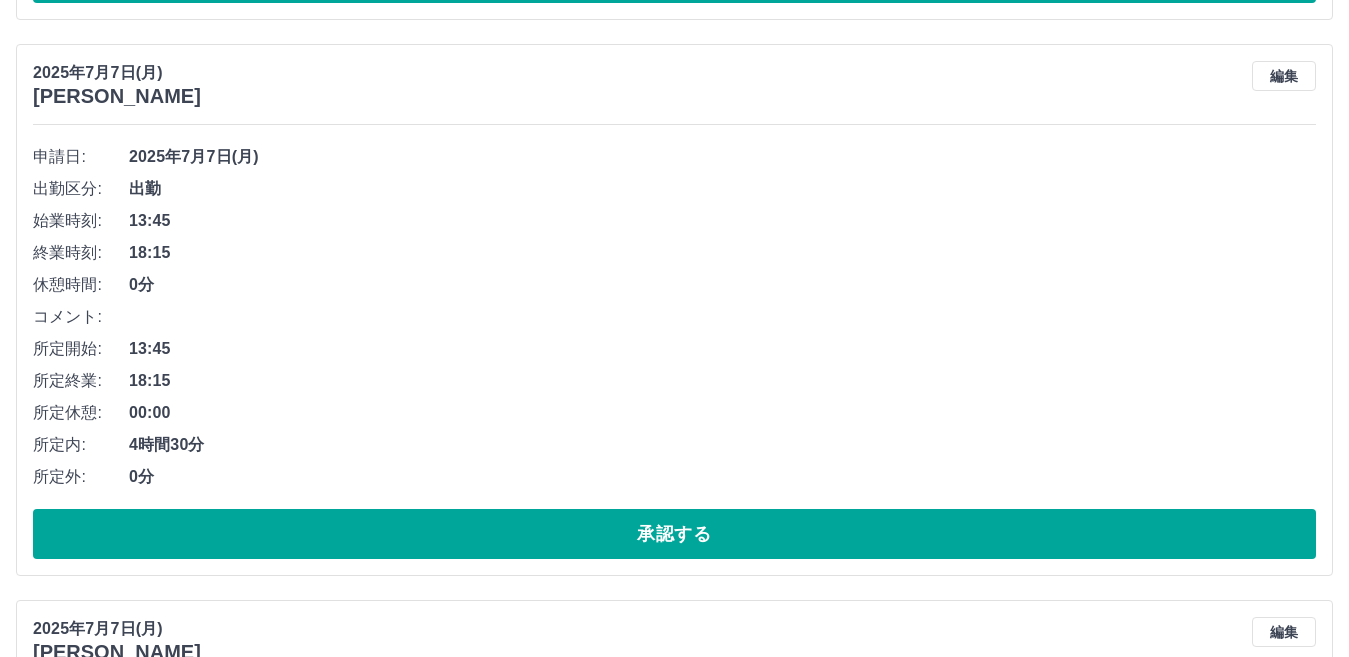 scroll, scrollTop: 5876, scrollLeft: 0, axis: vertical 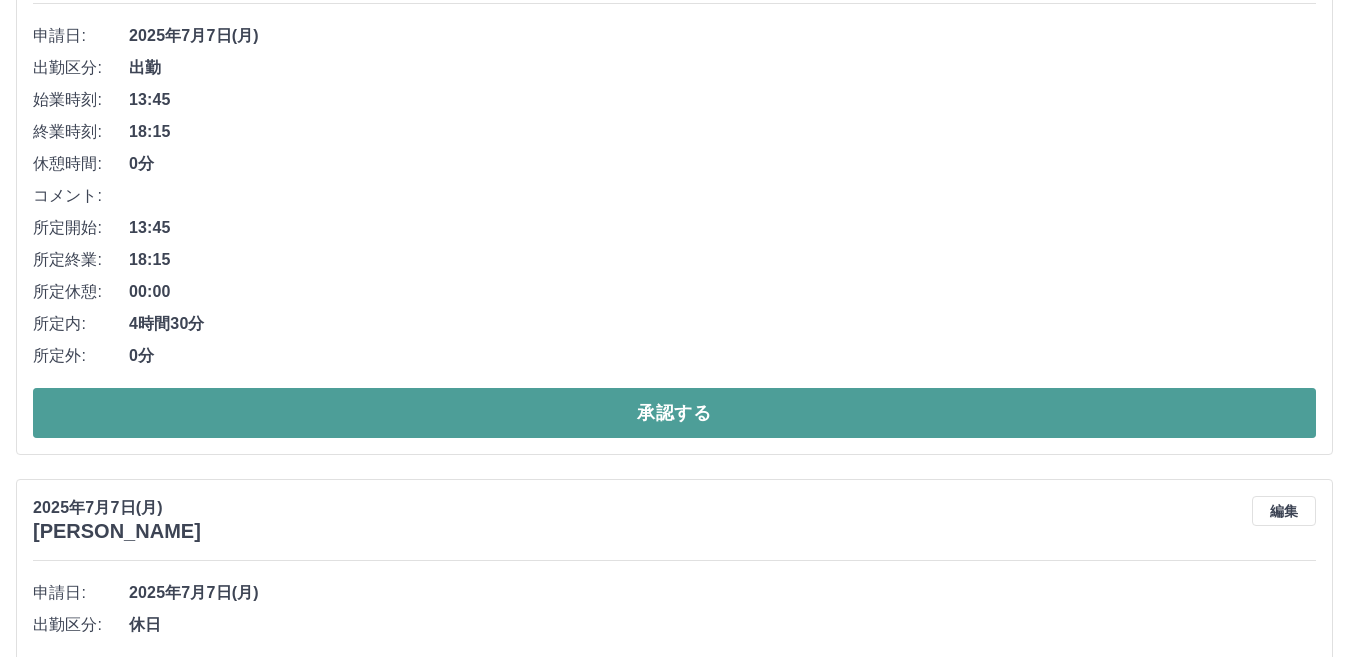 click on "承認する" at bounding box center [674, 413] 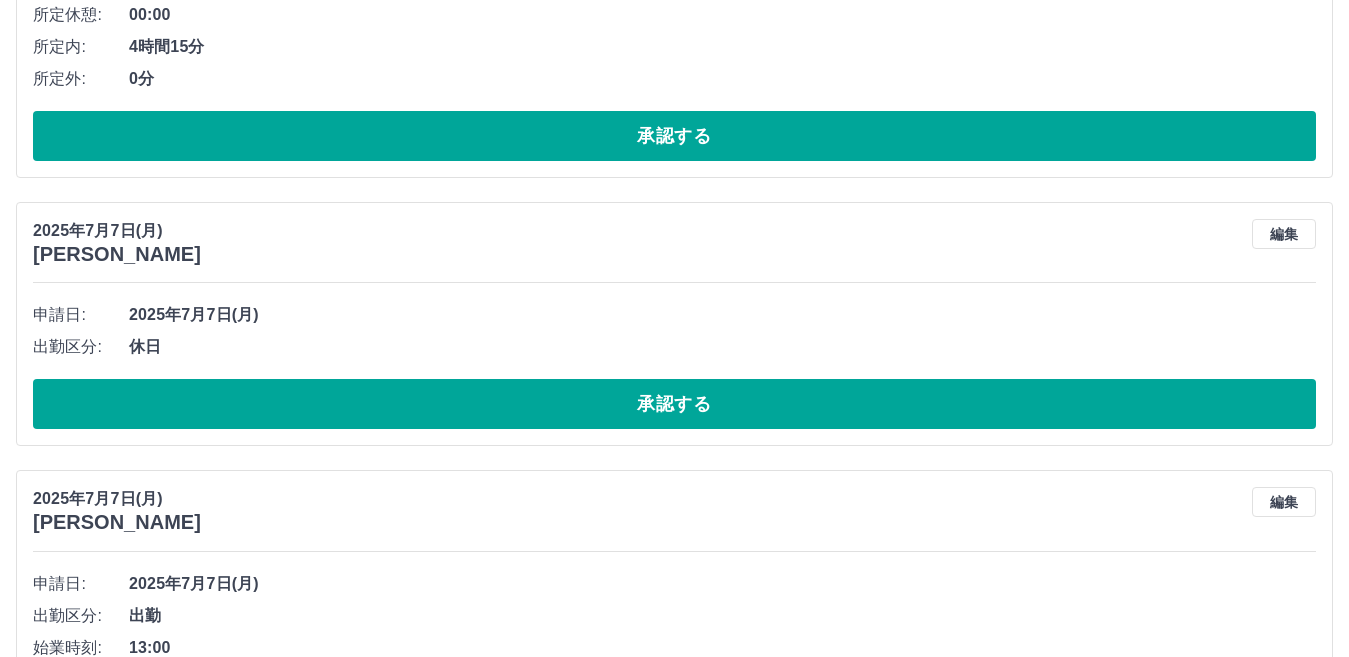 scroll, scrollTop: 5620, scrollLeft: 0, axis: vertical 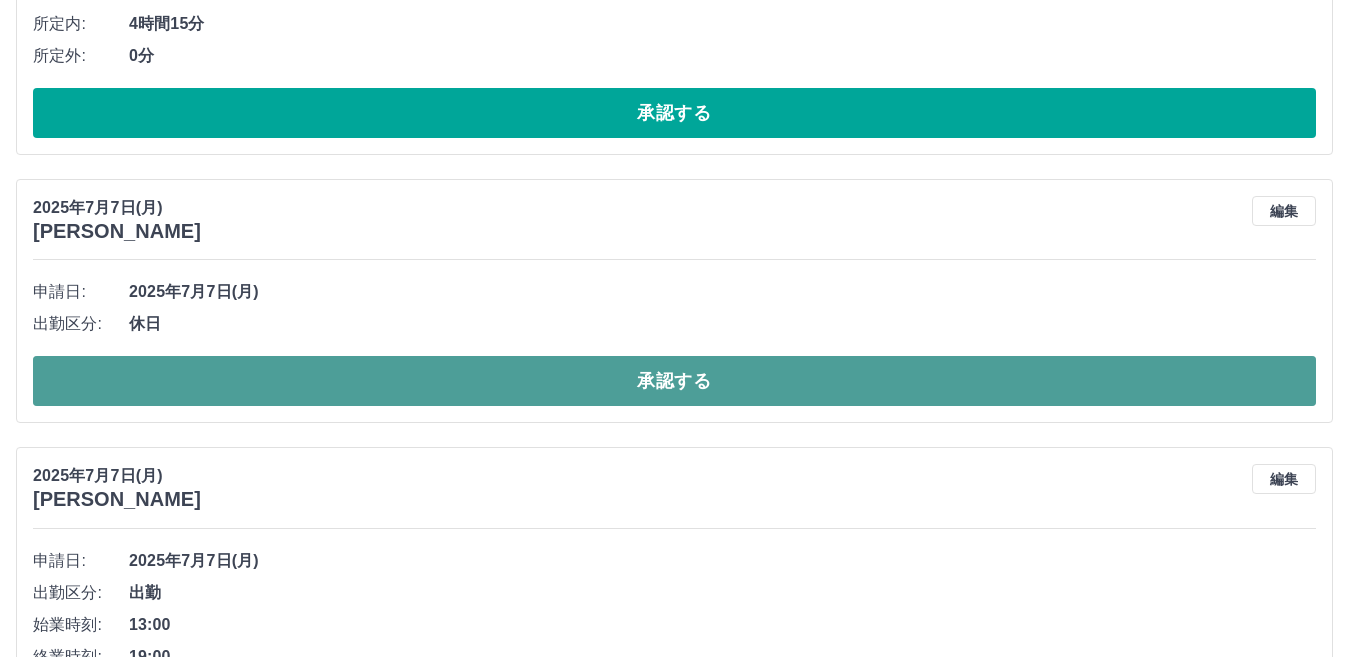 click on "承認する" at bounding box center (674, 381) 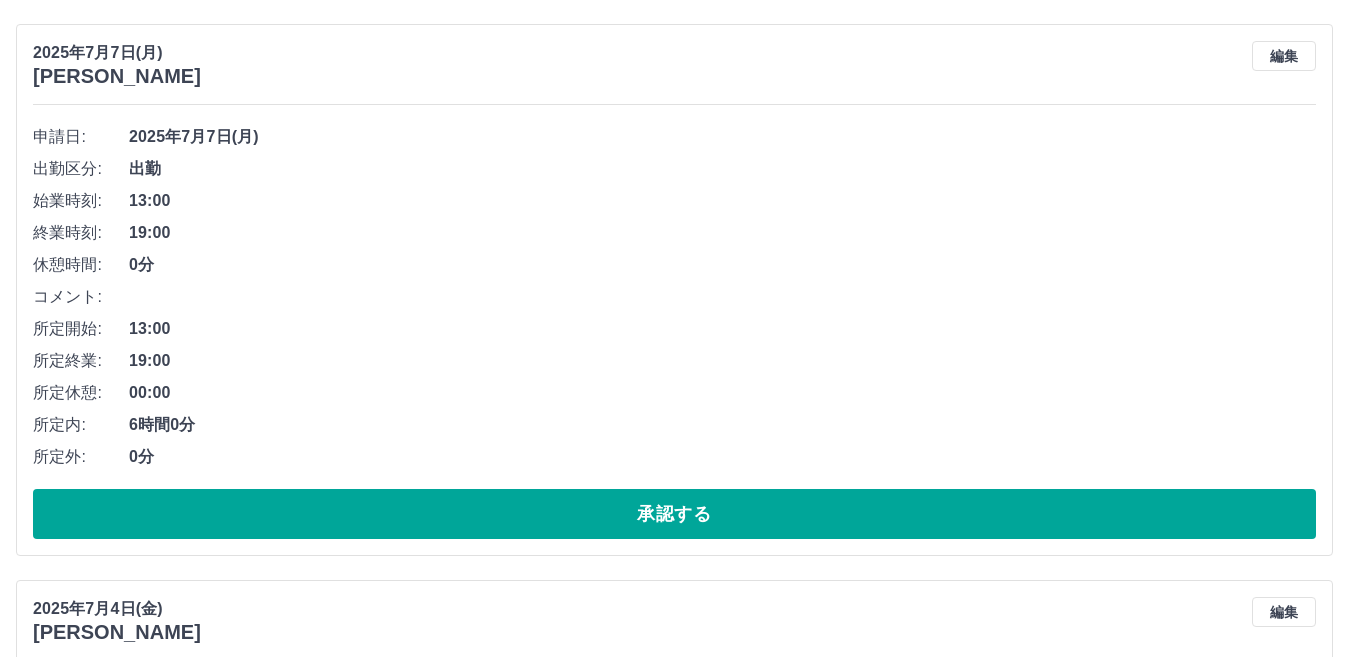 scroll, scrollTop: 5820, scrollLeft: 0, axis: vertical 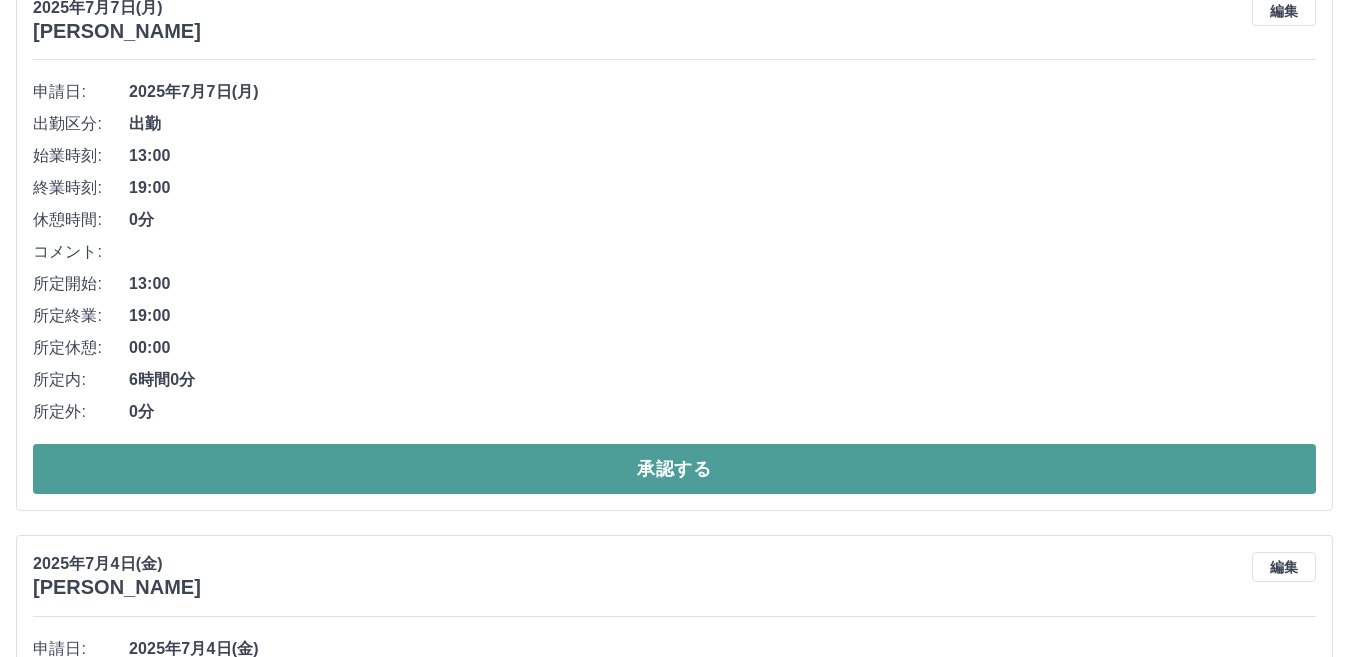 click on "承認する" at bounding box center (674, 469) 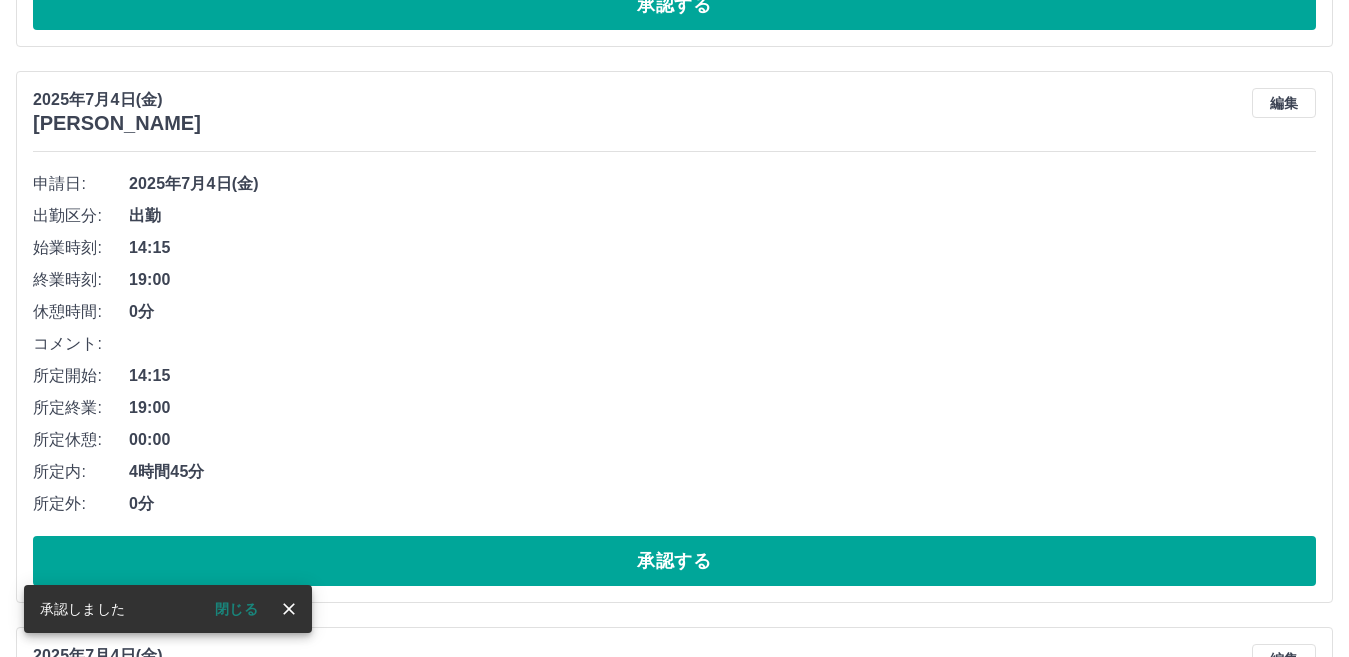 scroll, scrollTop: 5764, scrollLeft: 0, axis: vertical 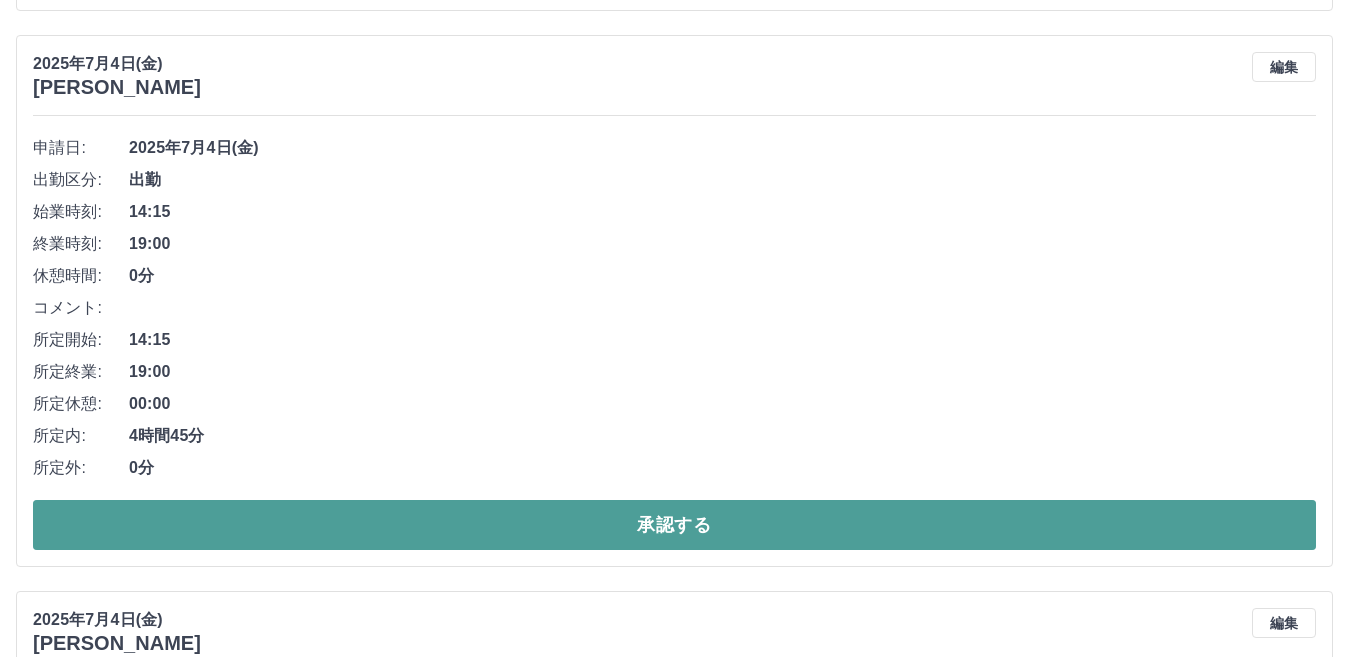click on "承認する" at bounding box center [674, 525] 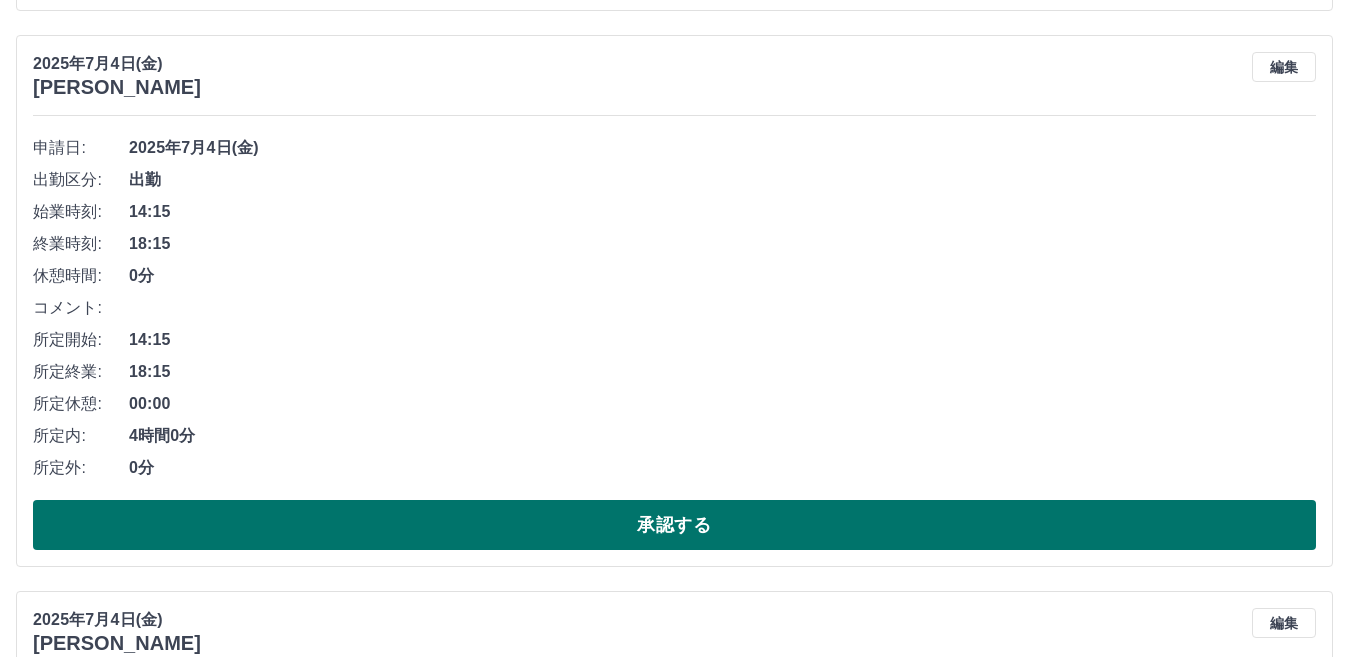 click on "承認する" at bounding box center (674, 525) 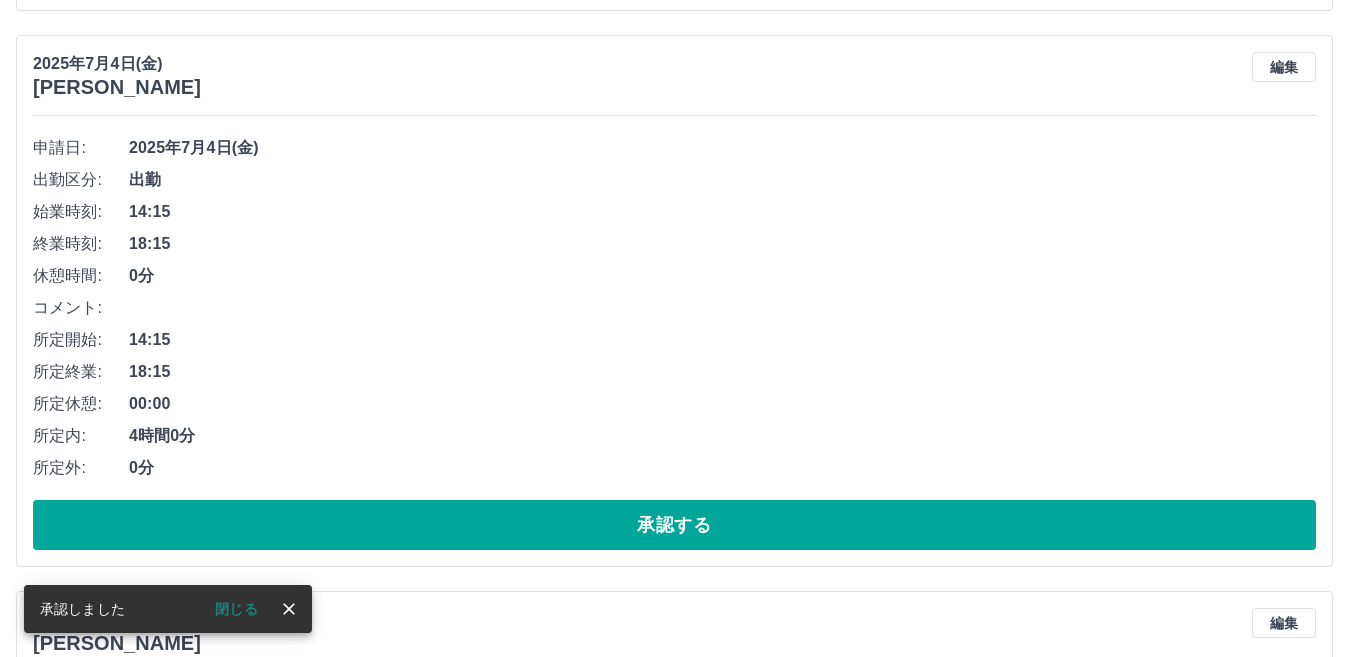 scroll, scrollTop: 5207, scrollLeft: 0, axis: vertical 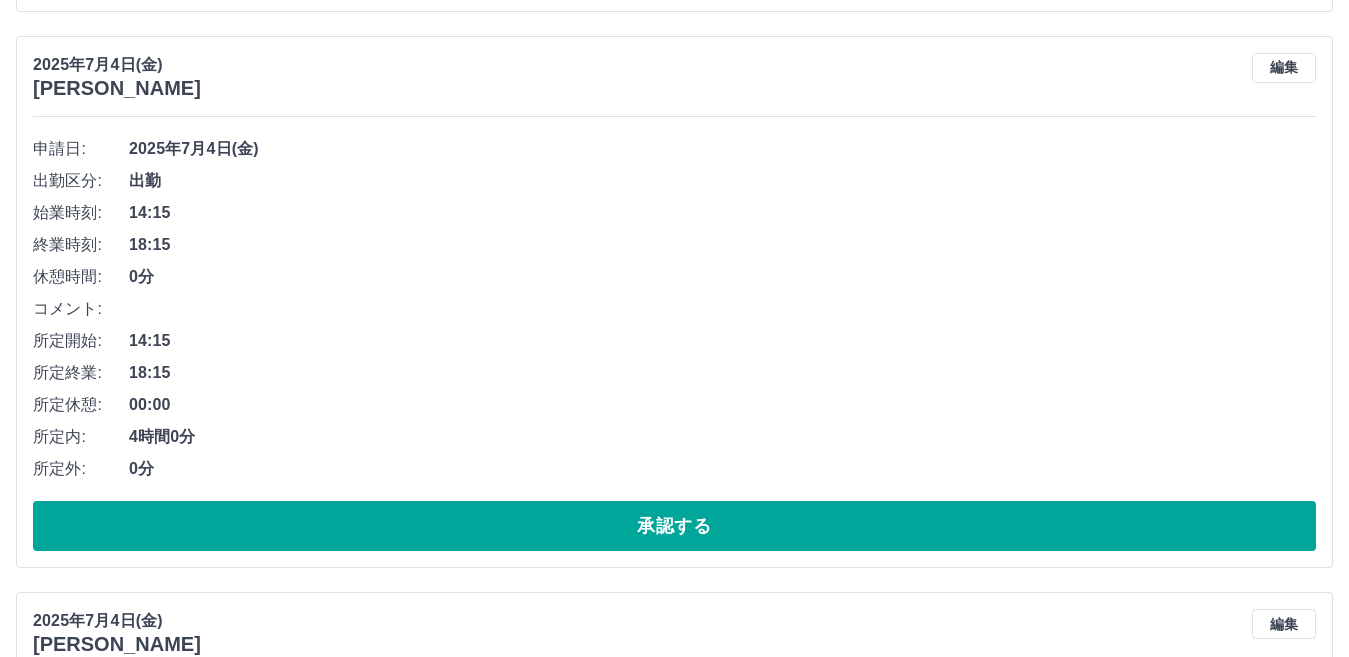 click on "承認する" at bounding box center [674, 526] 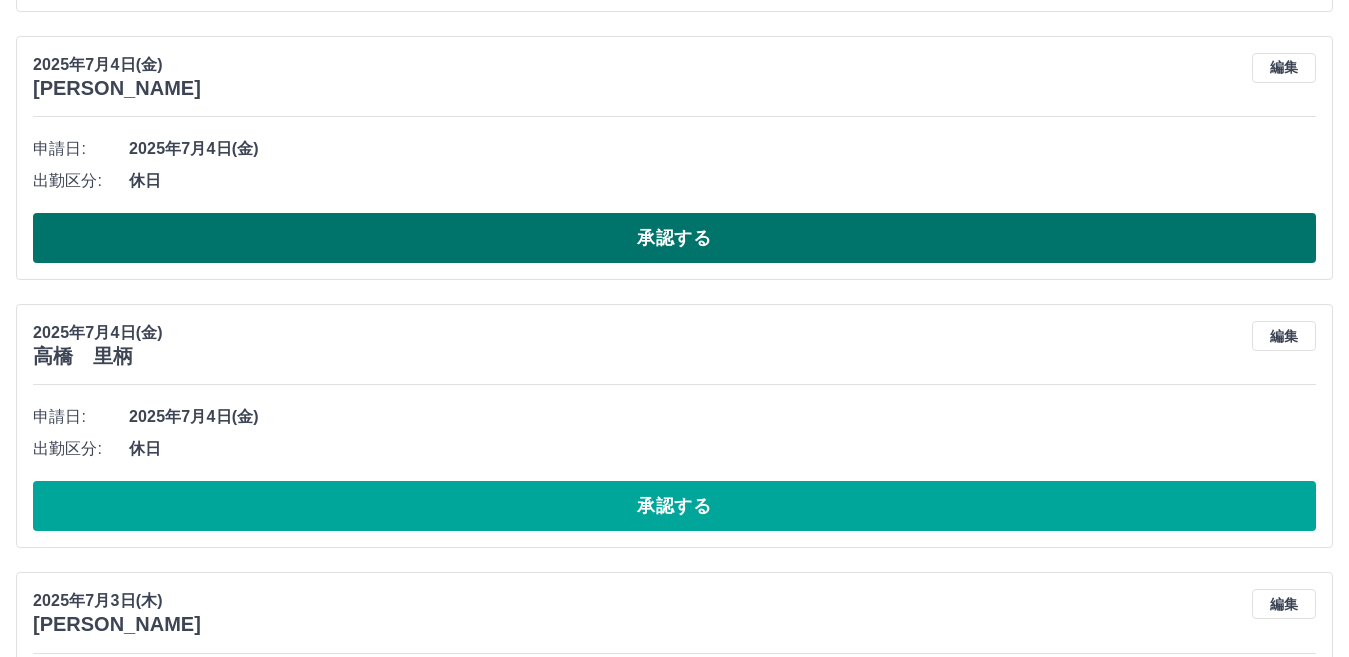 click on "承認する" at bounding box center [674, 238] 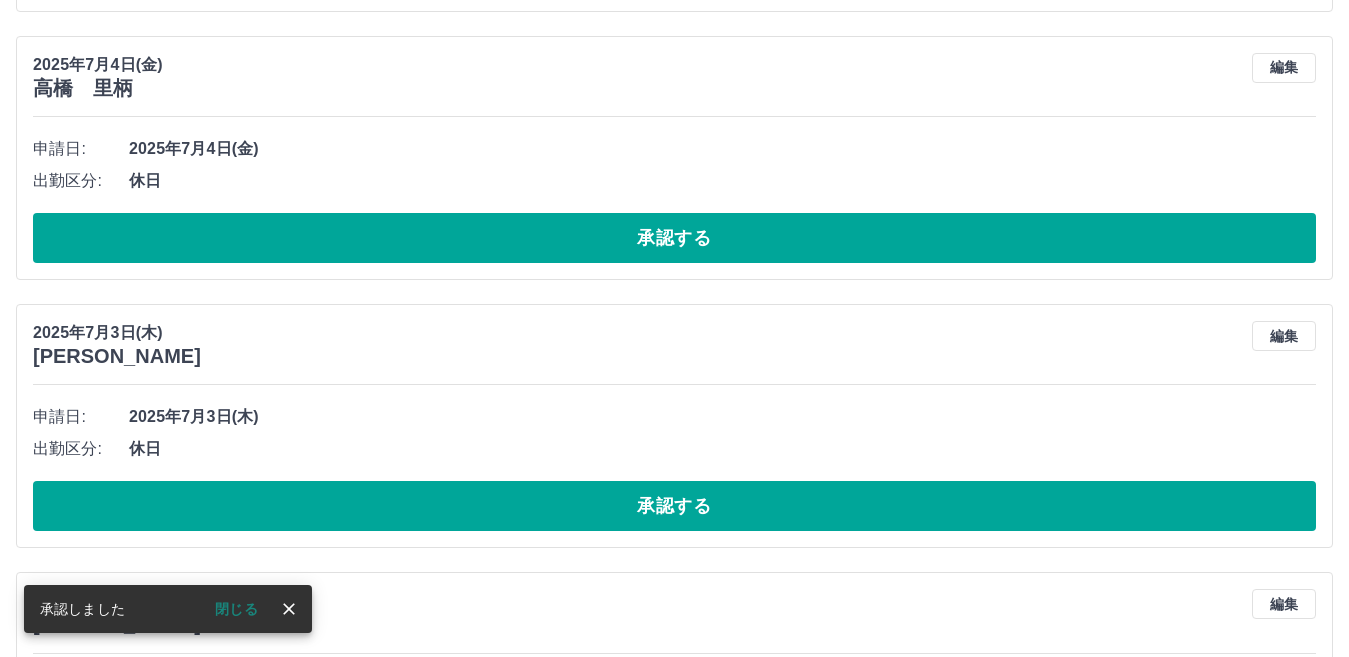 click on "承認する" at bounding box center [674, 238] 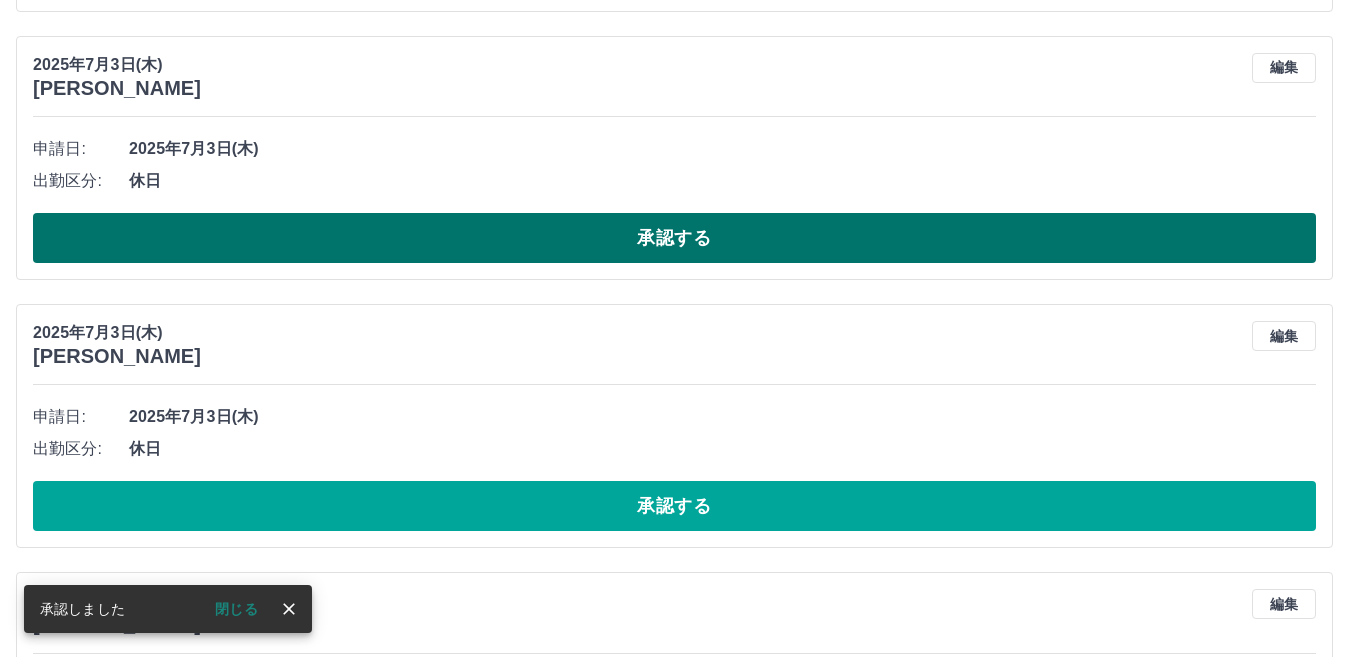 click on "承認する" at bounding box center (674, 238) 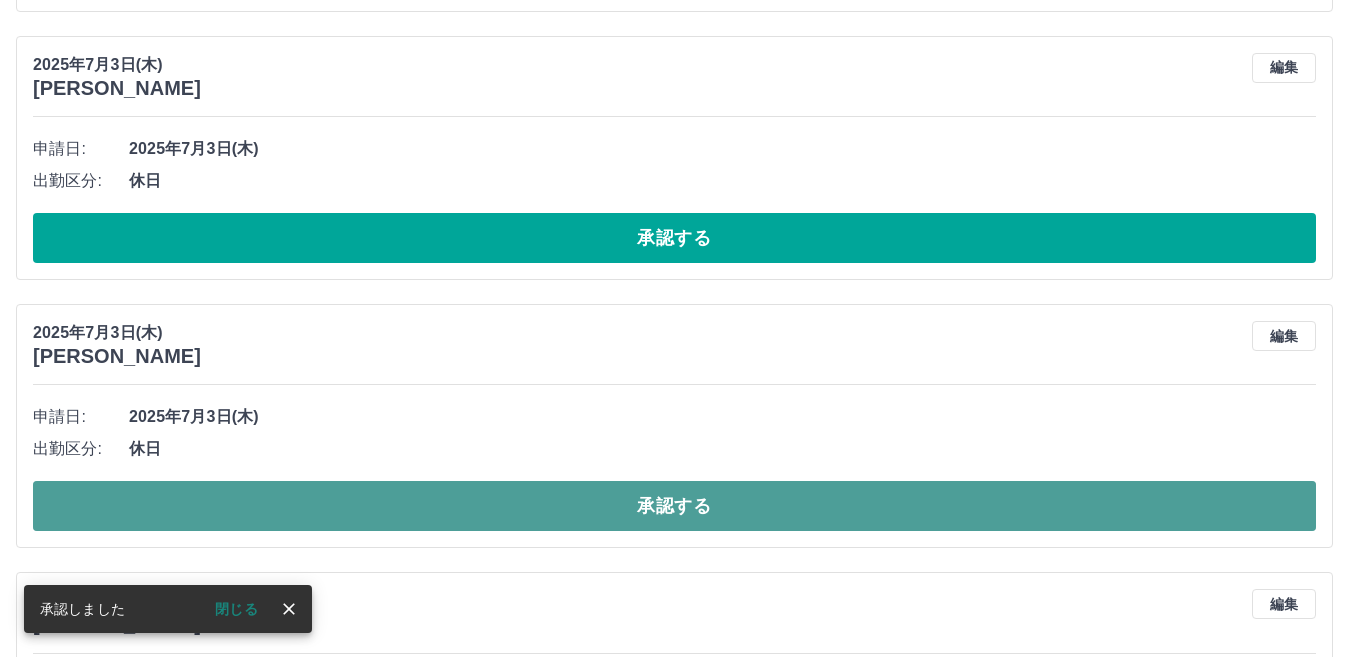 click on "承認する" at bounding box center (674, 506) 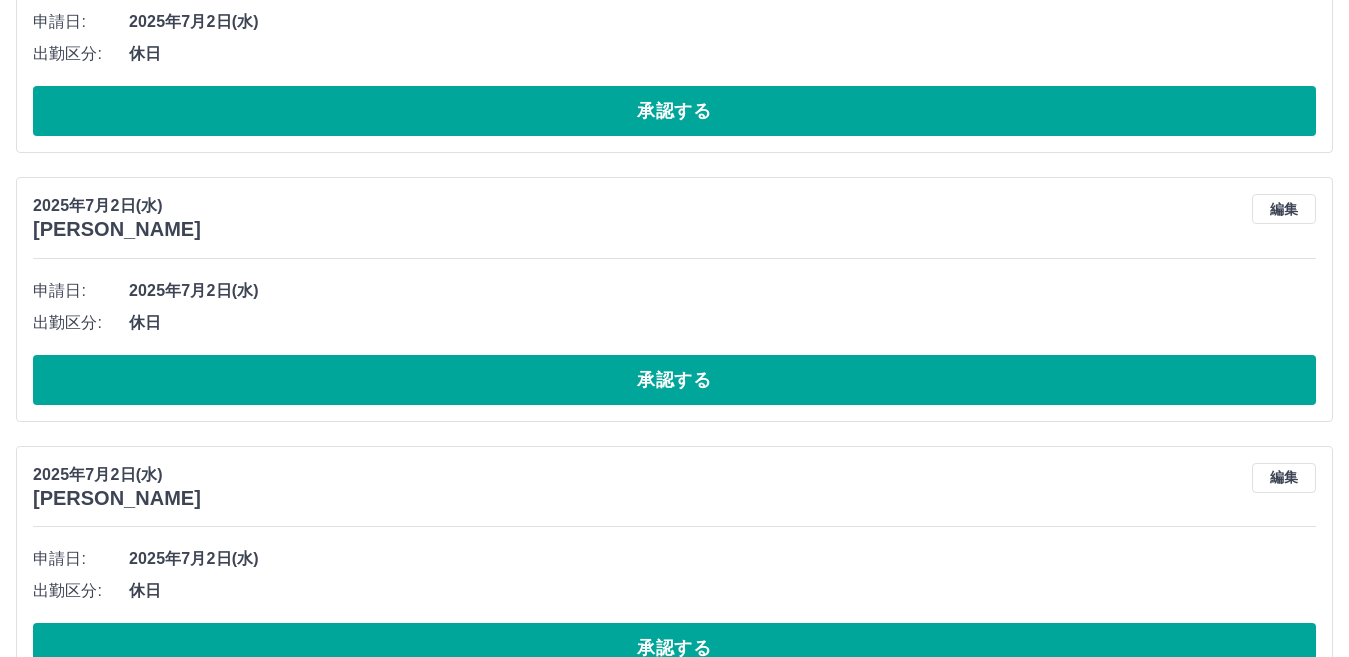 scroll, scrollTop: 6507, scrollLeft: 0, axis: vertical 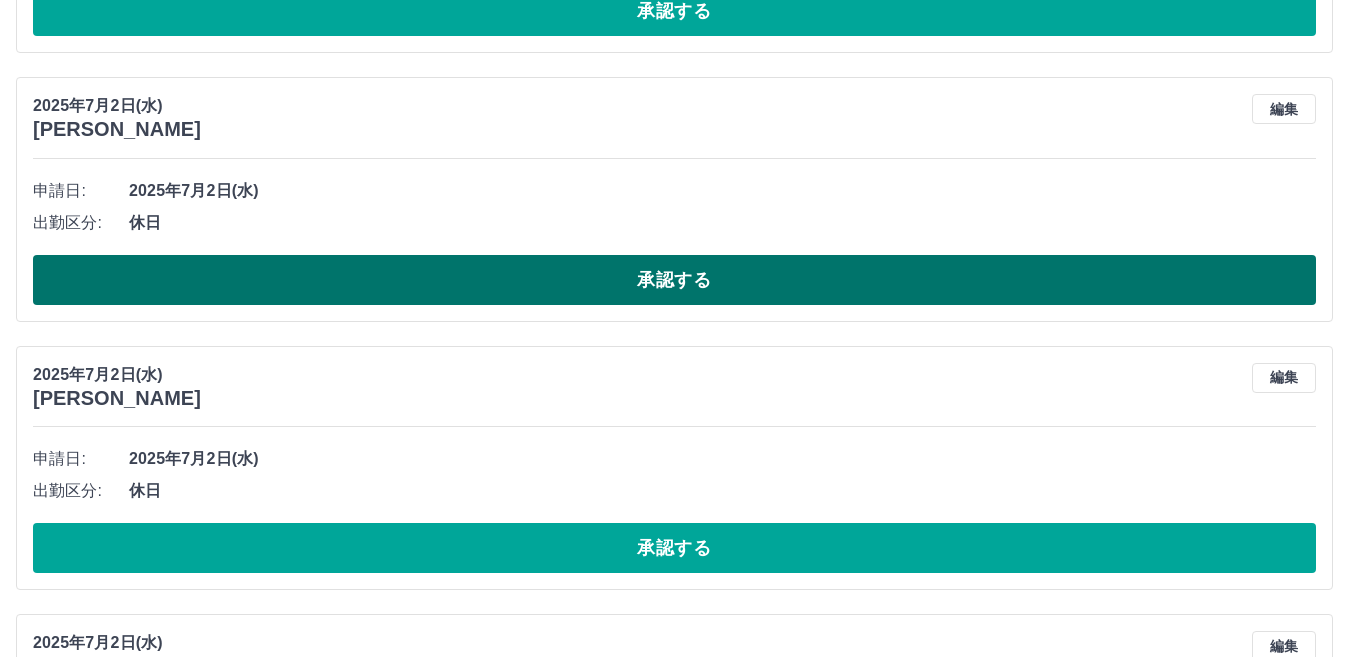 click on "承認する" at bounding box center (674, 280) 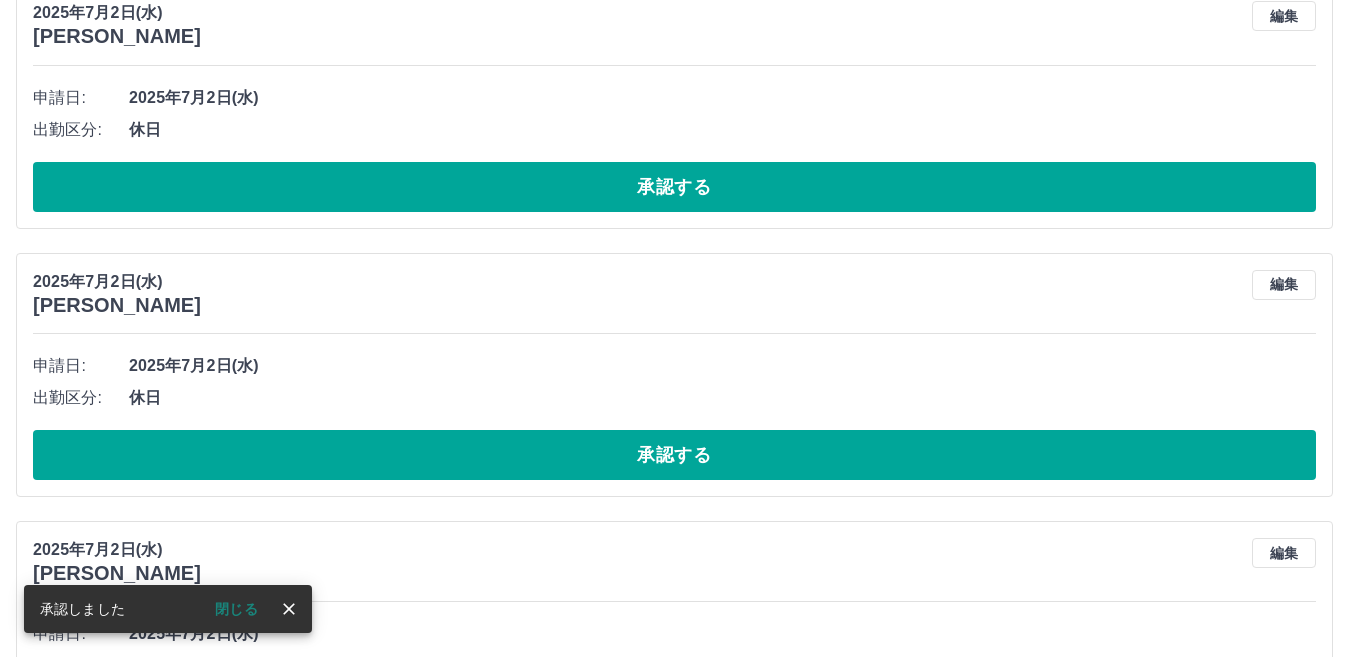 scroll, scrollTop: 6707, scrollLeft: 0, axis: vertical 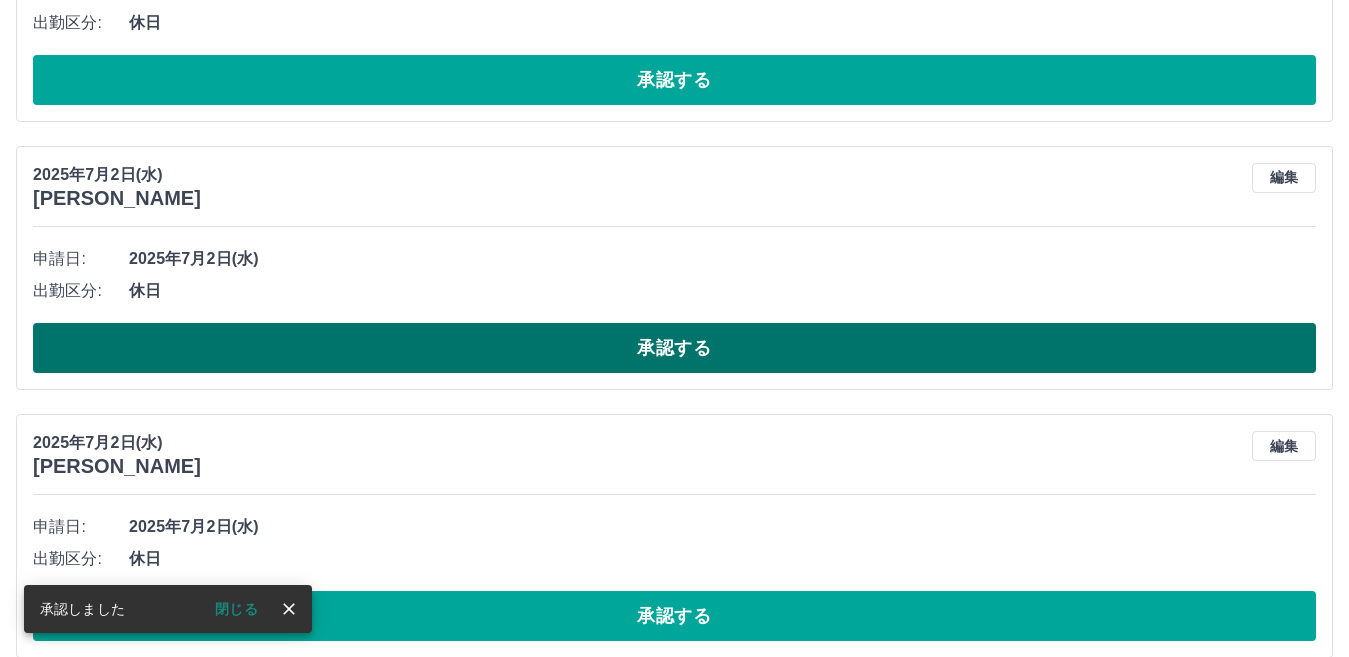 click on "承認する" at bounding box center [674, 348] 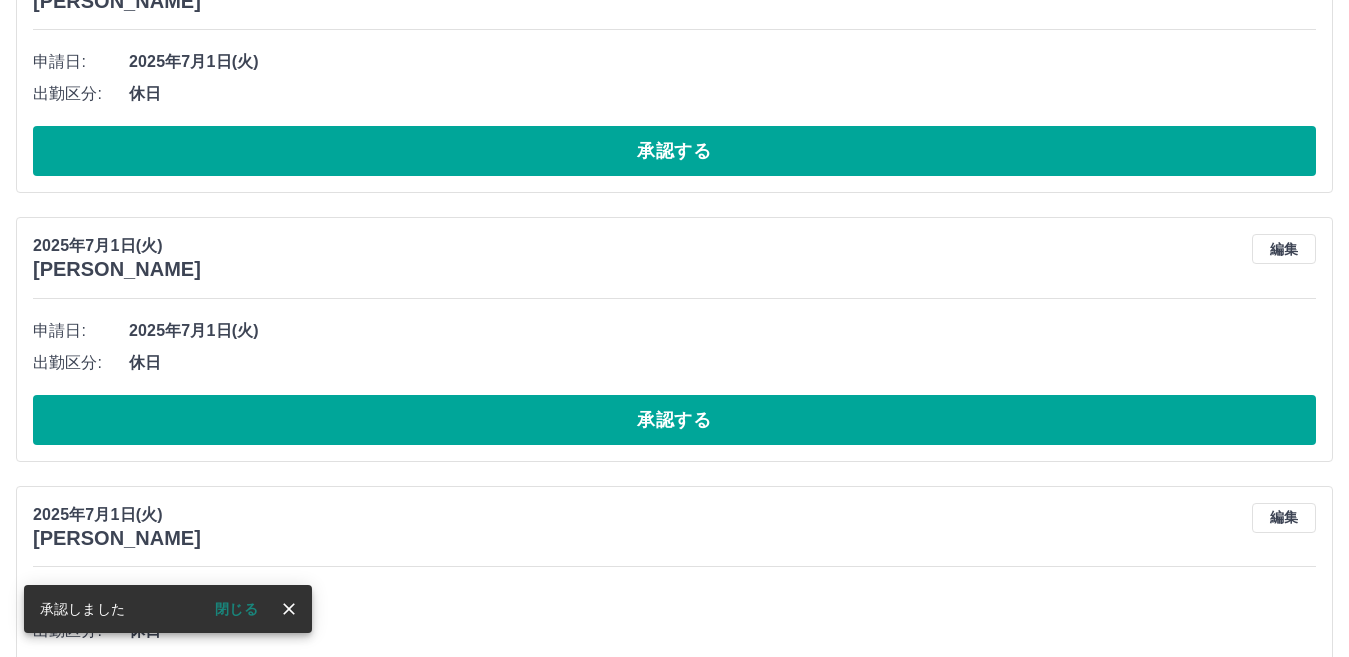 scroll, scrollTop: 7207, scrollLeft: 0, axis: vertical 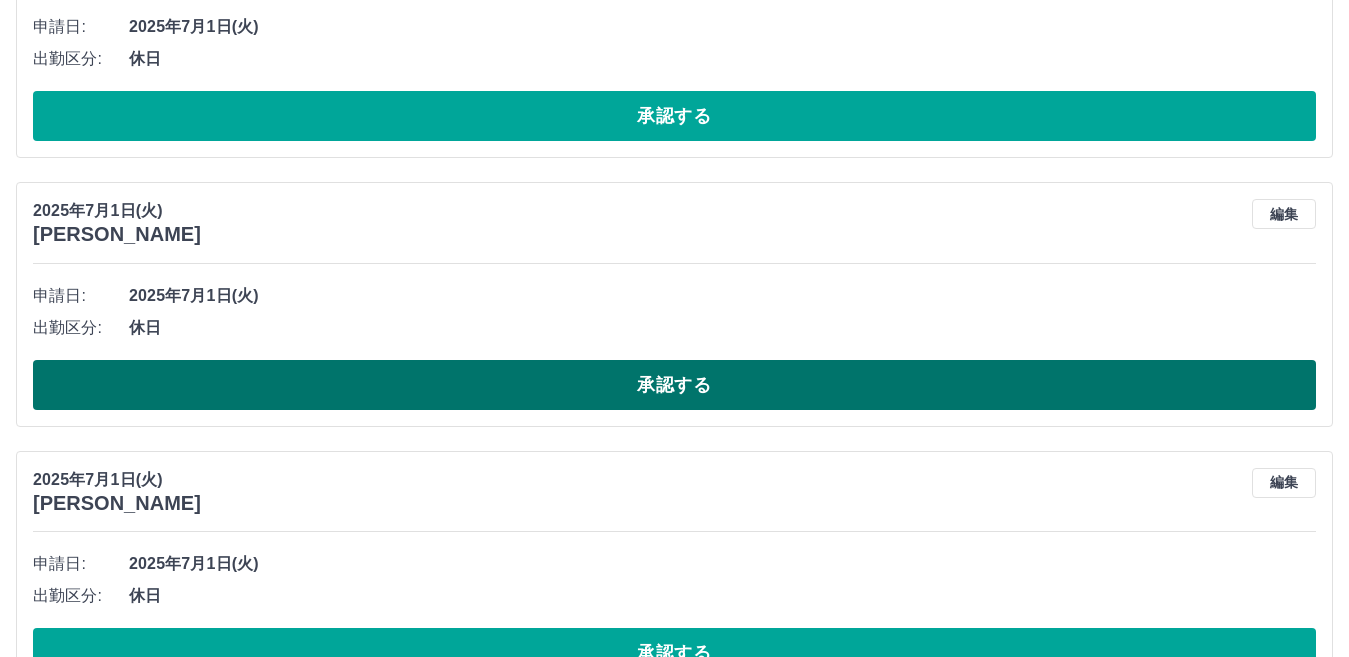 click on "承認する" at bounding box center [674, 385] 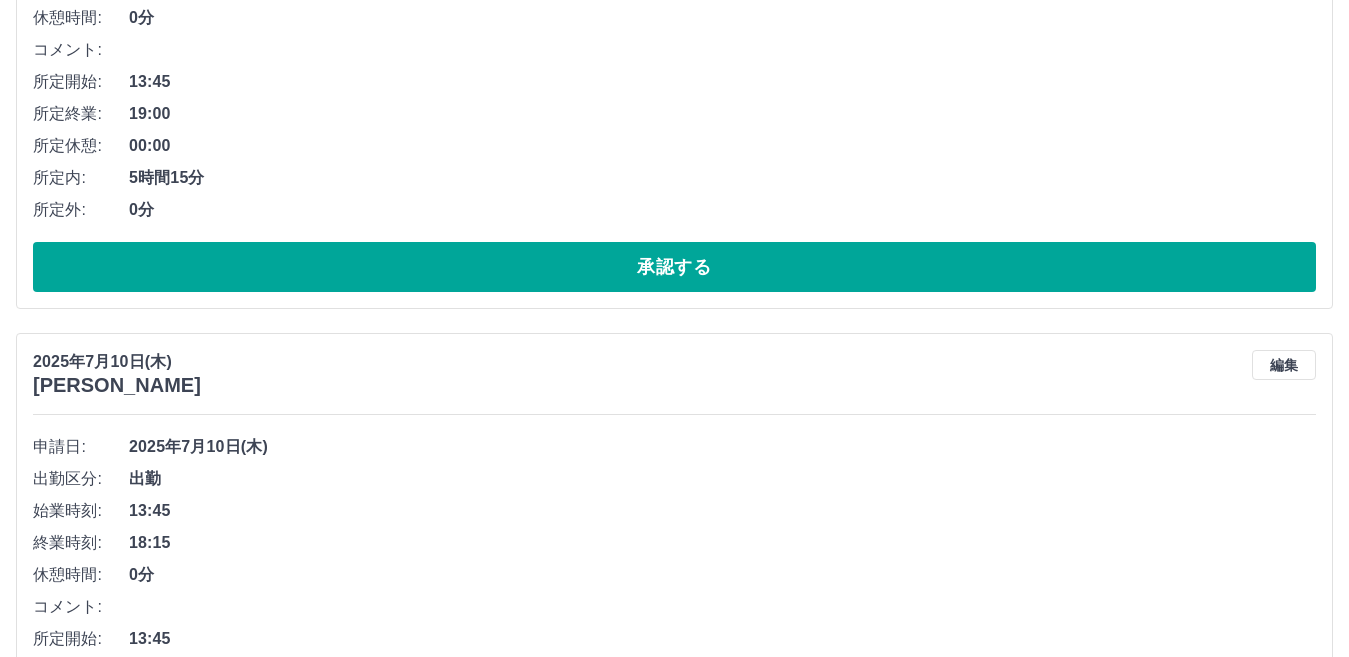 scroll, scrollTop: 2671, scrollLeft: 0, axis: vertical 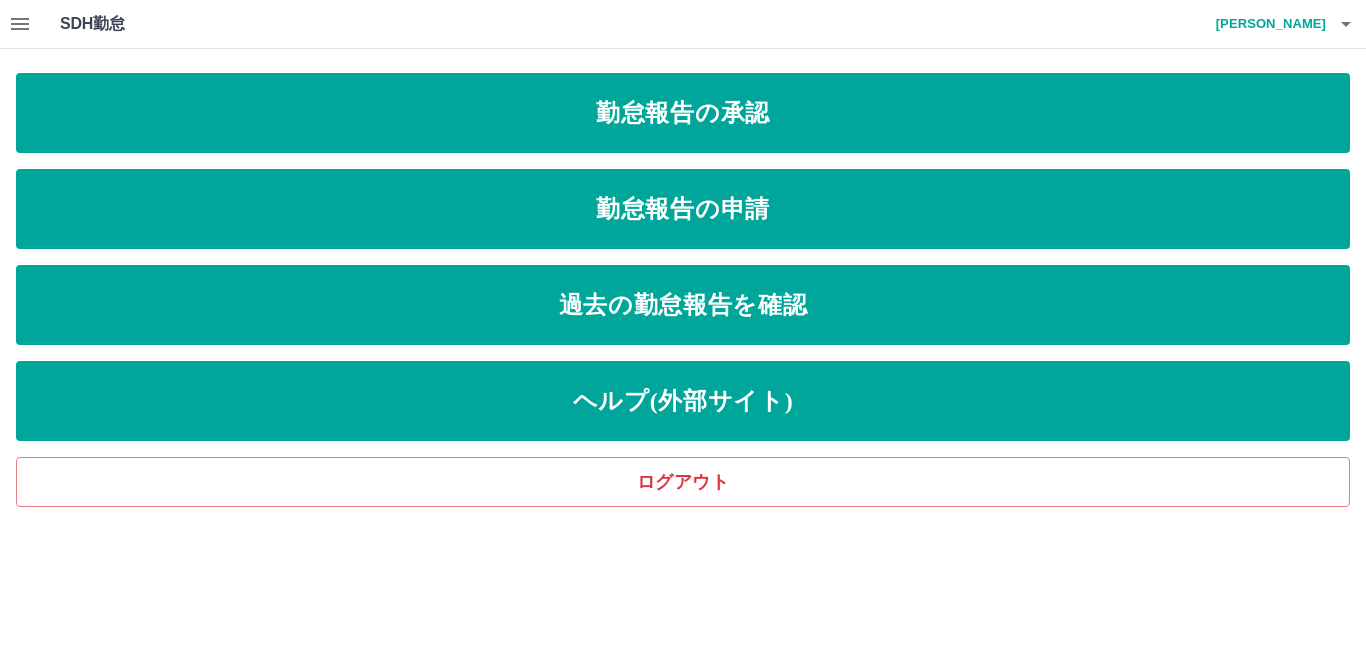 click 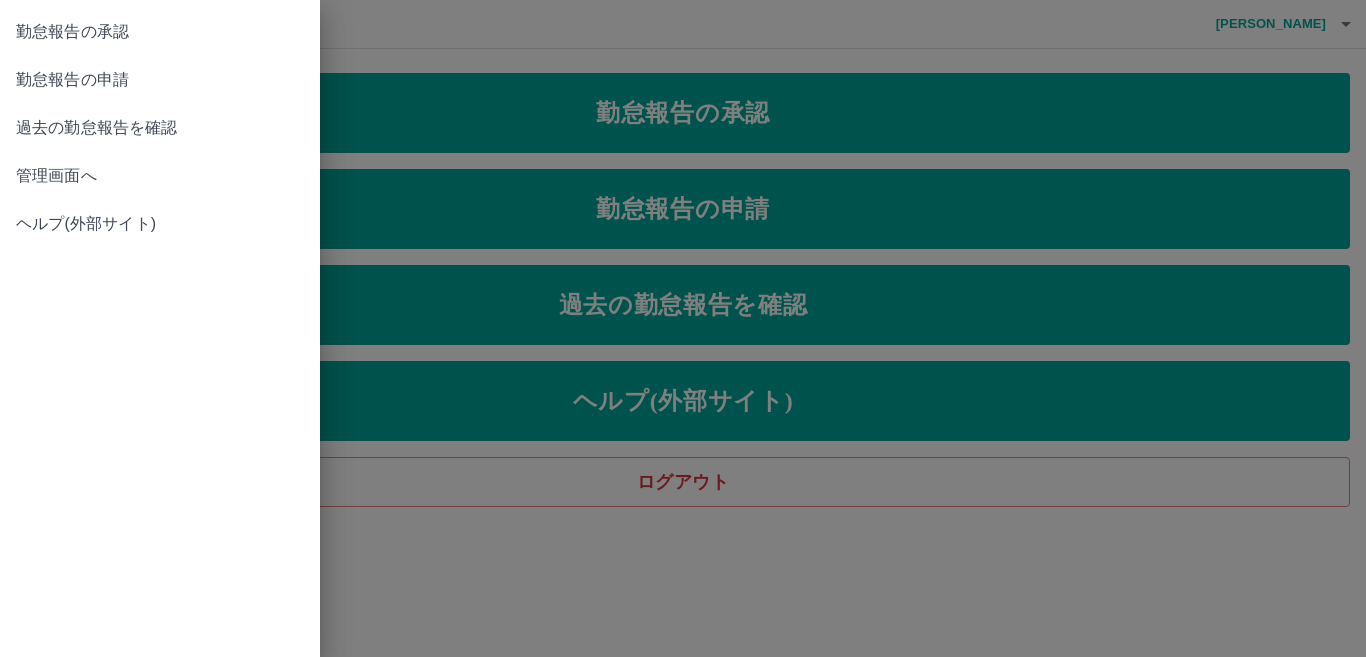 click on "管理画面へ" at bounding box center (160, 176) 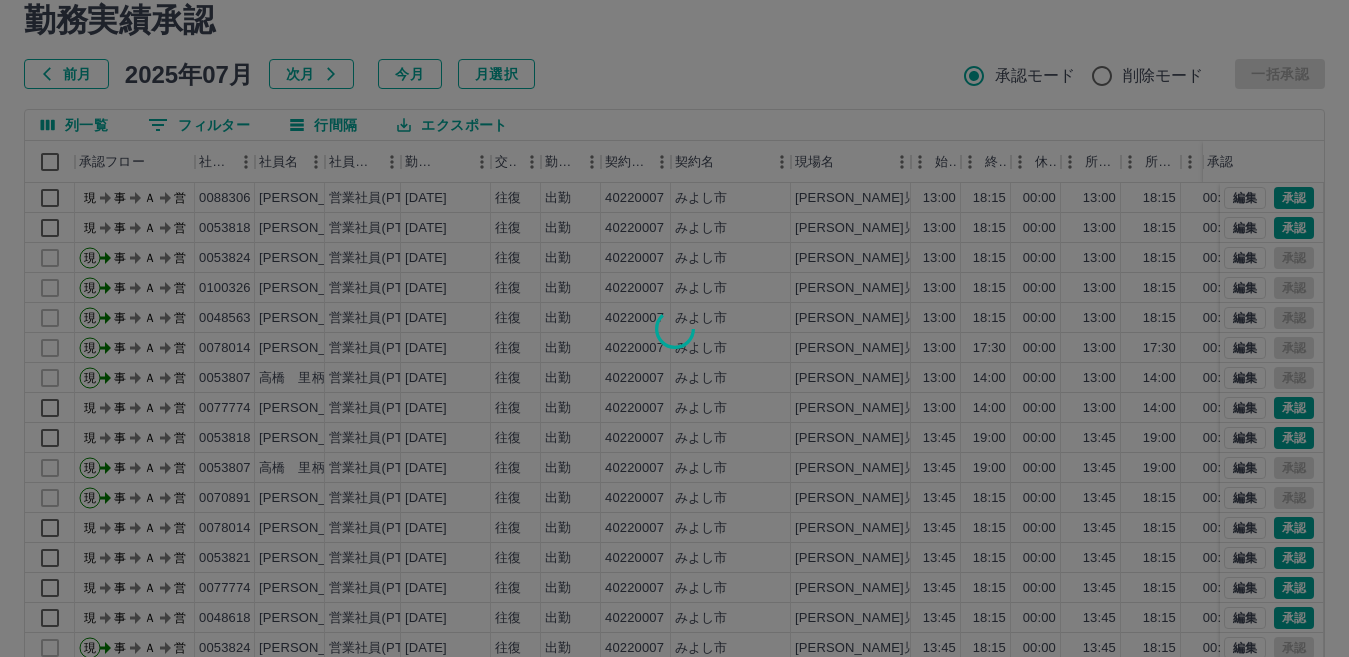 scroll, scrollTop: 100, scrollLeft: 0, axis: vertical 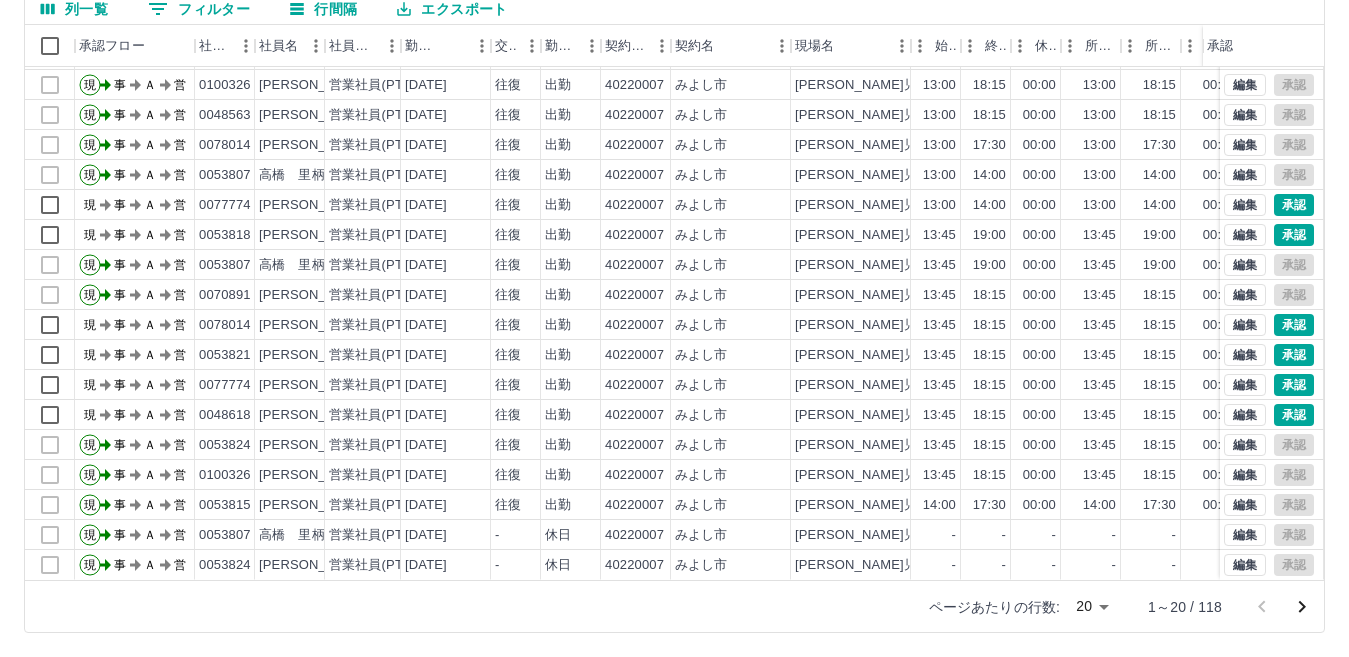 click 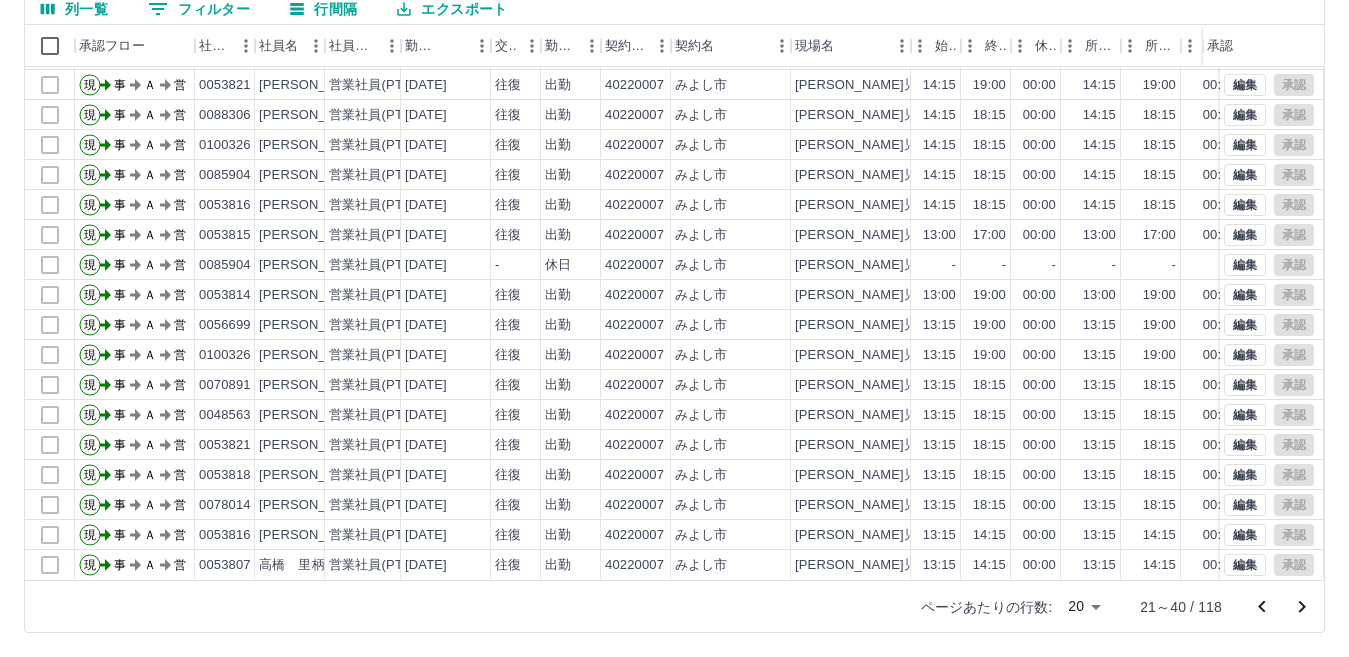 scroll, scrollTop: 104, scrollLeft: 0, axis: vertical 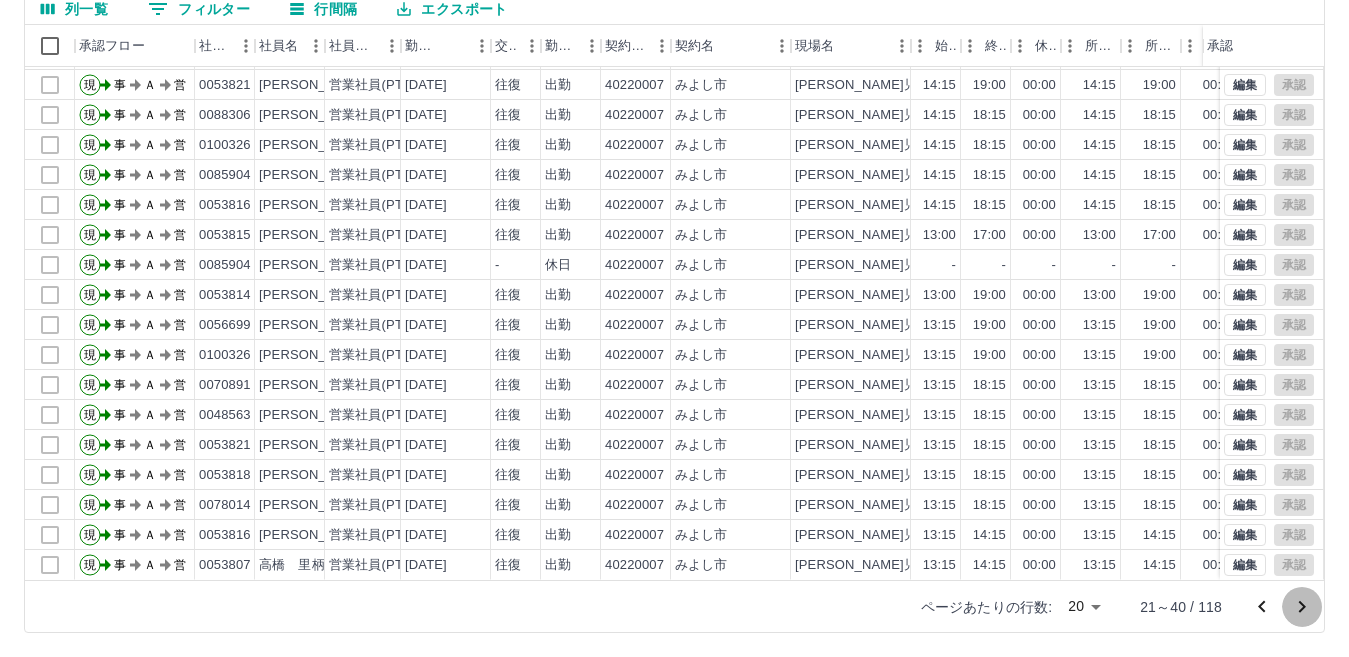 click 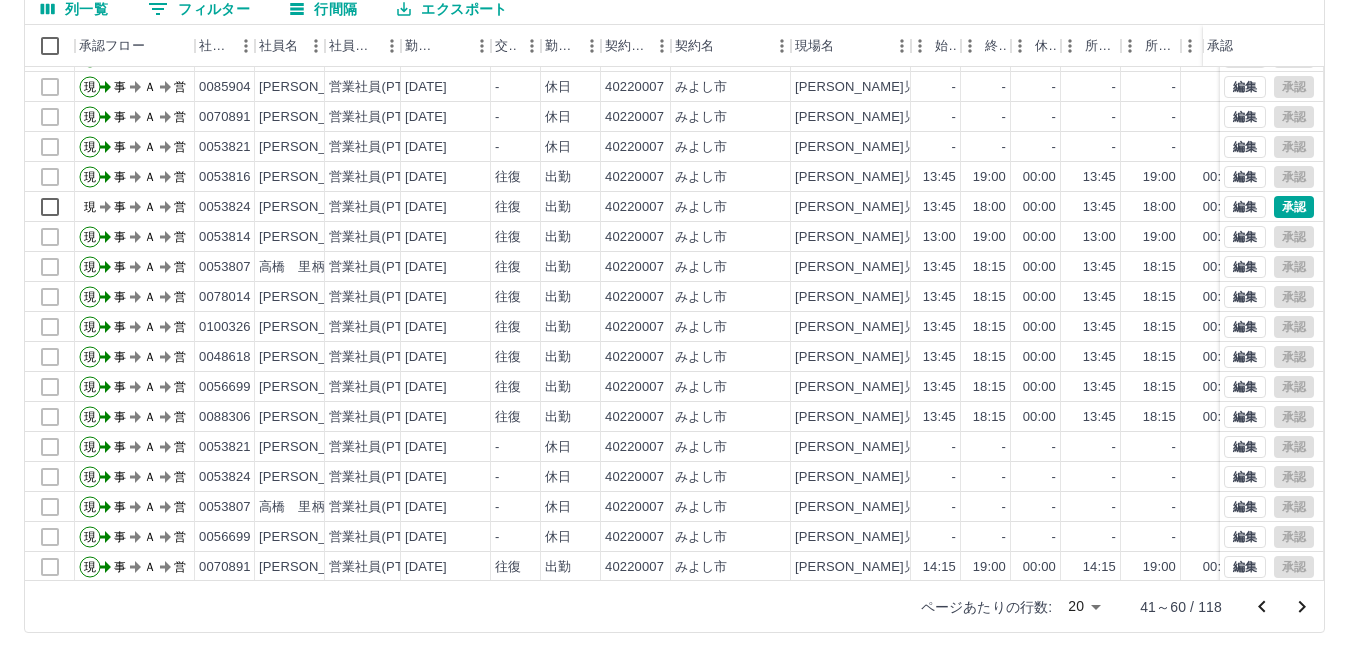 scroll, scrollTop: 0, scrollLeft: 0, axis: both 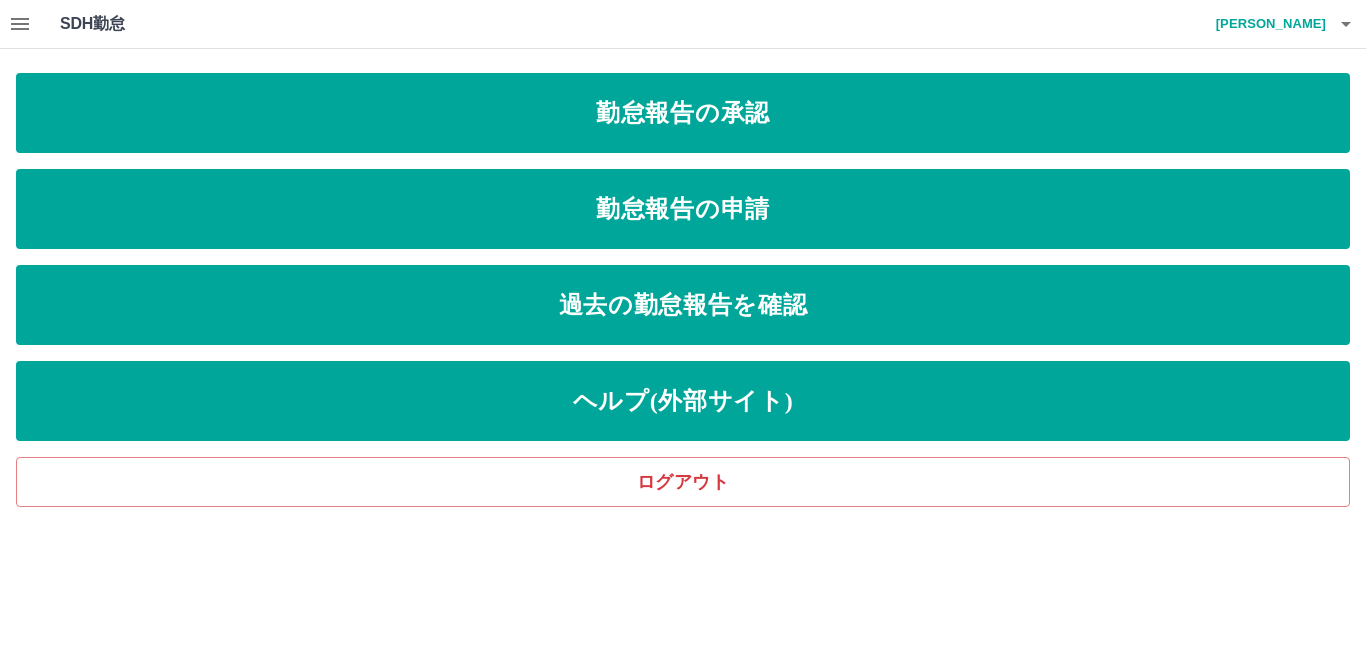 click 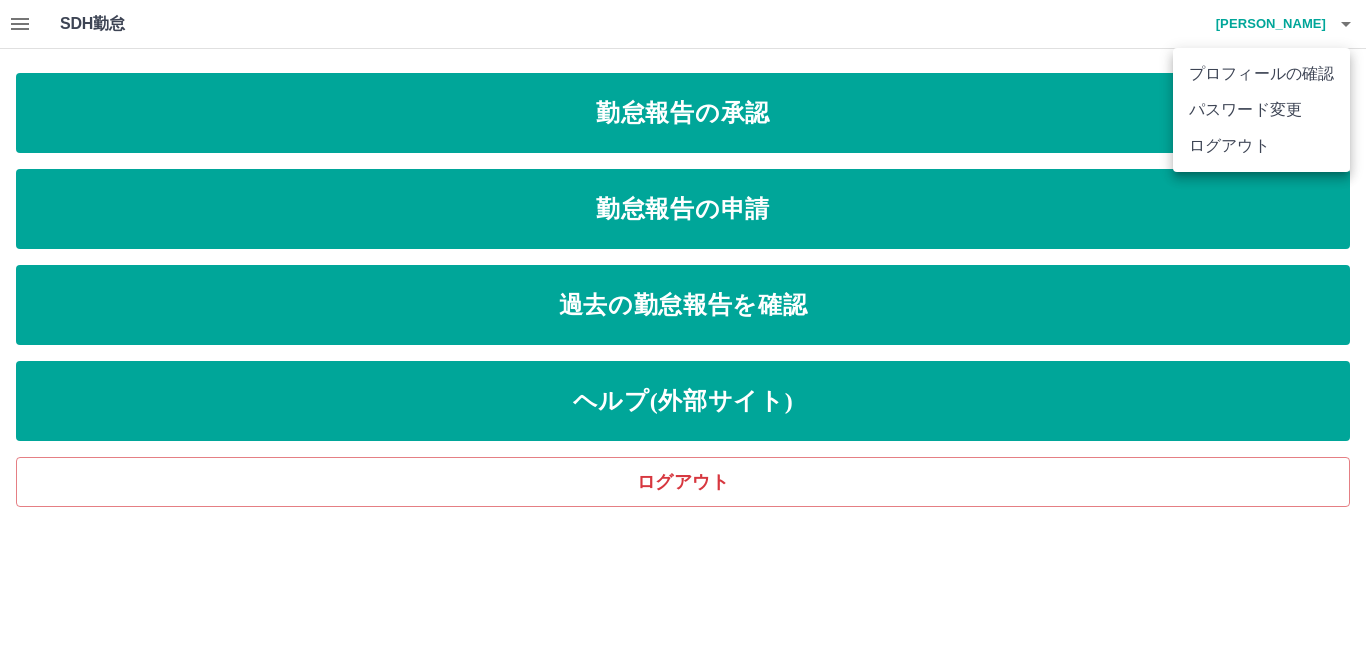click on "ログアウト" at bounding box center (1261, 146) 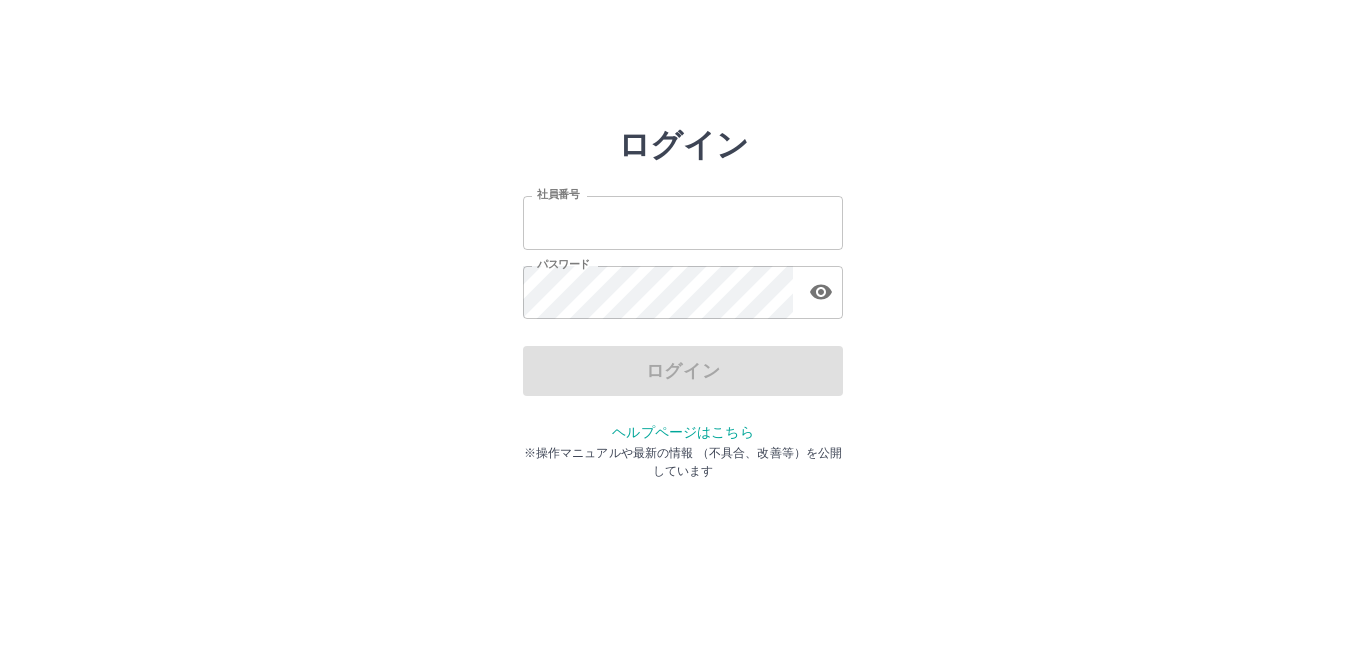 scroll, scrollTop: 0, scrollLeft: 0, axis: both 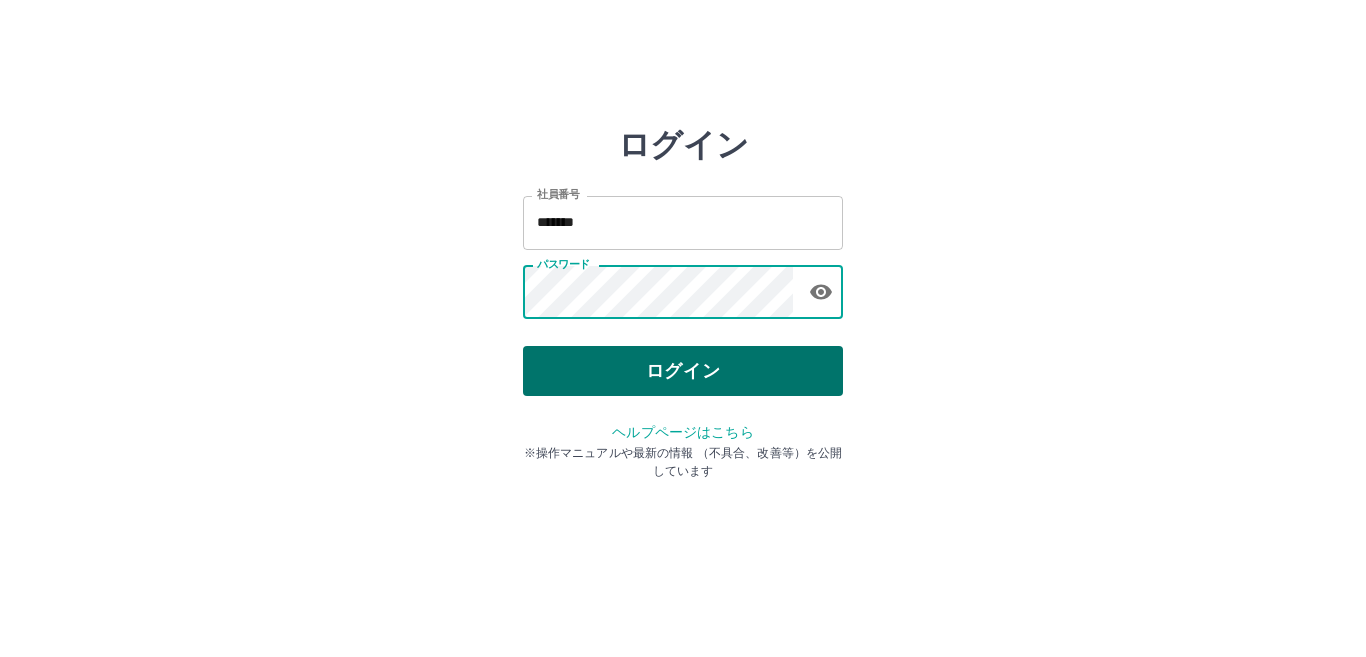 click on "ログイン" at bounding box center (683, 371) 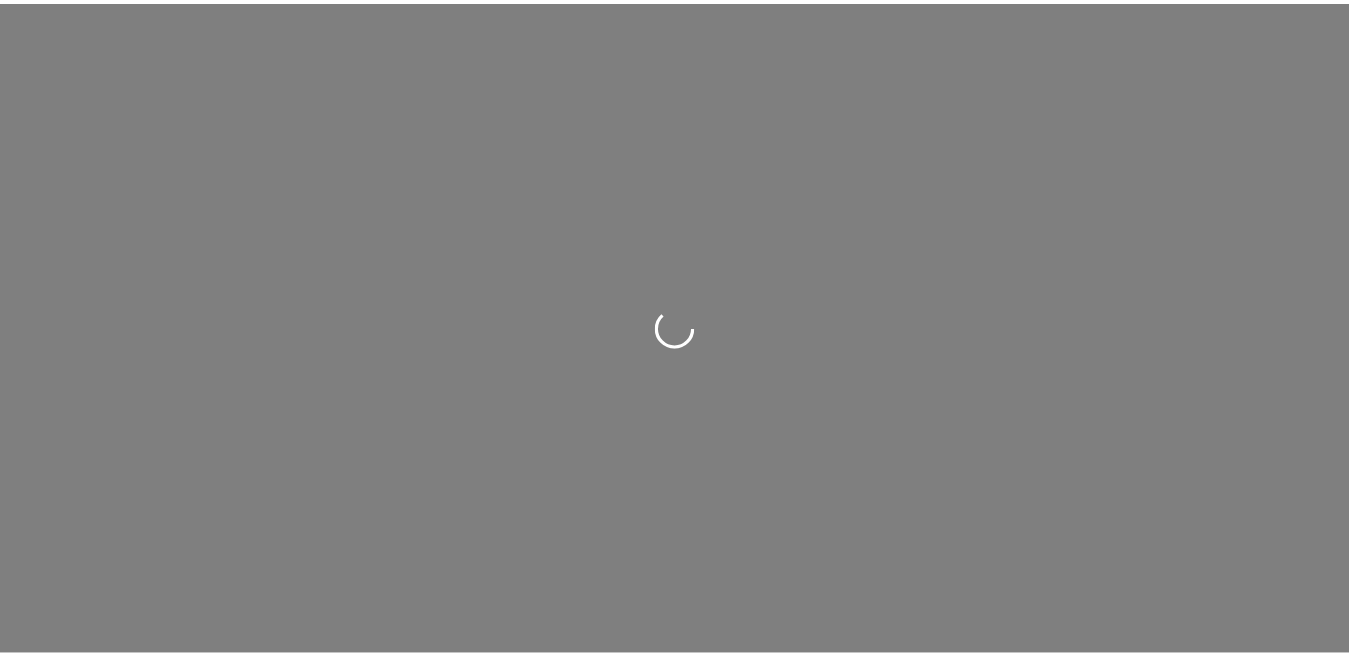 scroll, scrollTop: 0, scrollLeft: 0, axis: both 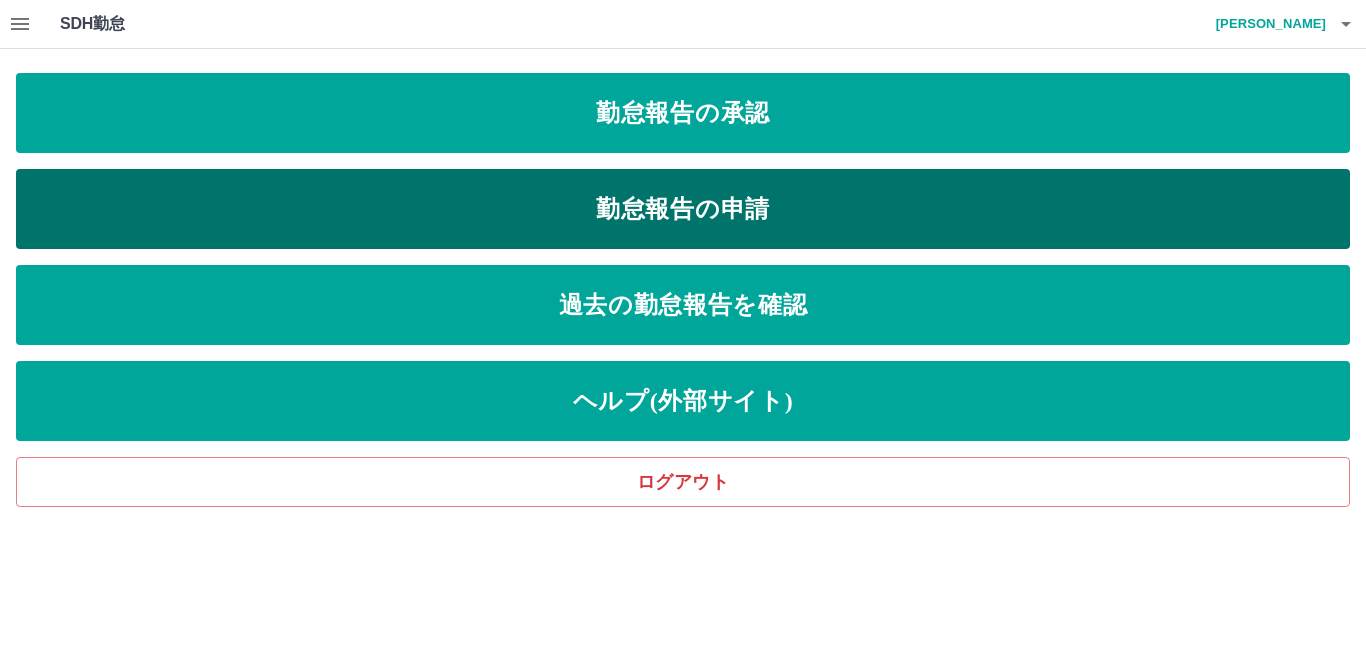 click on "勤怠報告の申請" at bounding box center [683, 209] 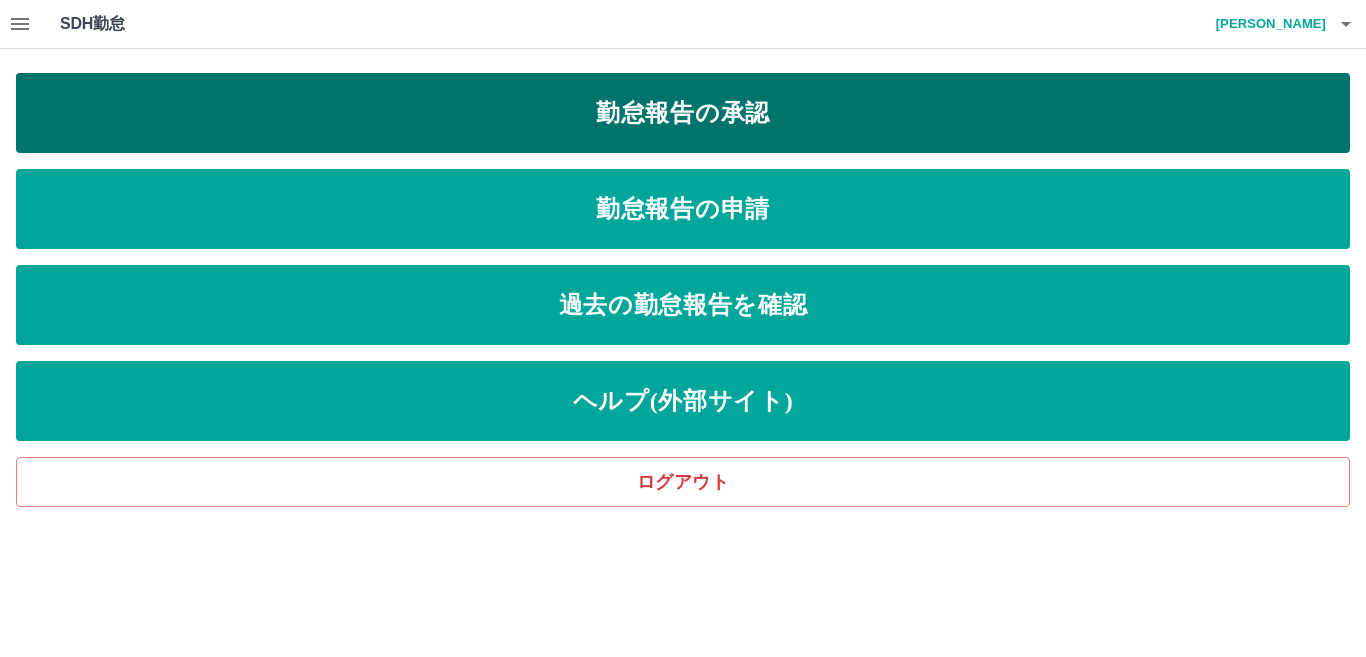 click on "勤怠報告の承認" at bounding box center [683, 113] 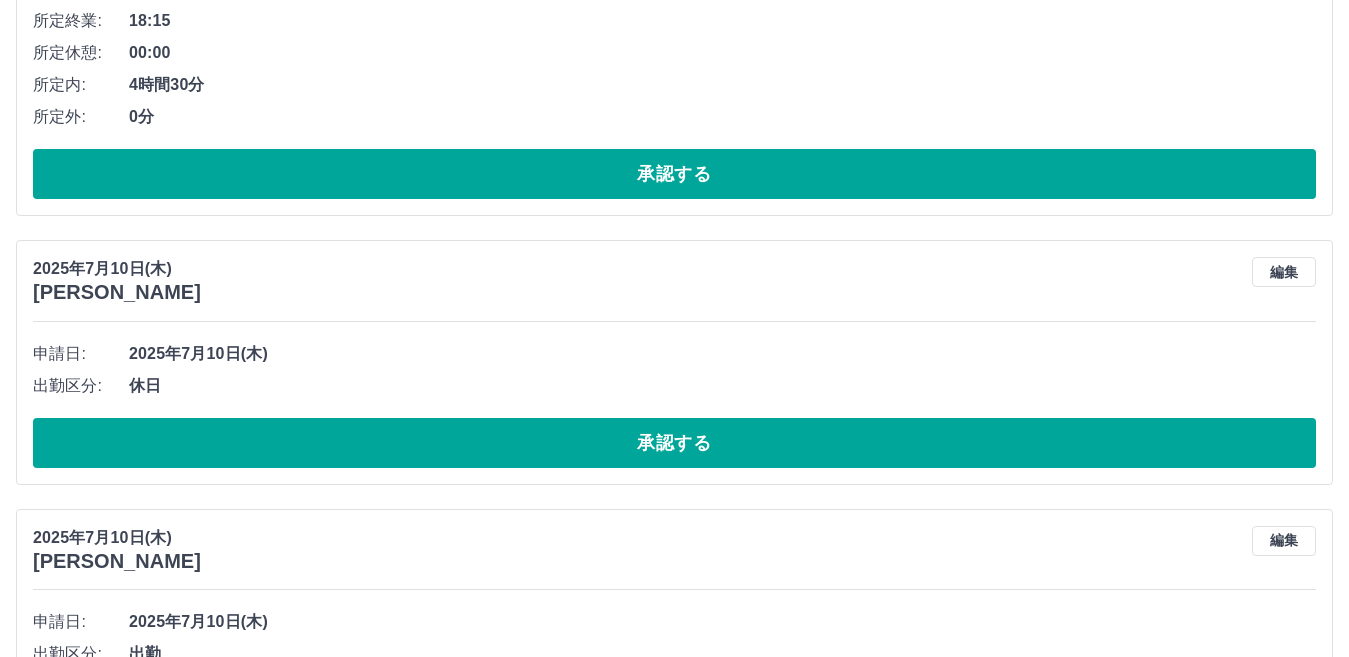 scroll, scrollTop: 2900, scrollLeft: 0, axis: vertical 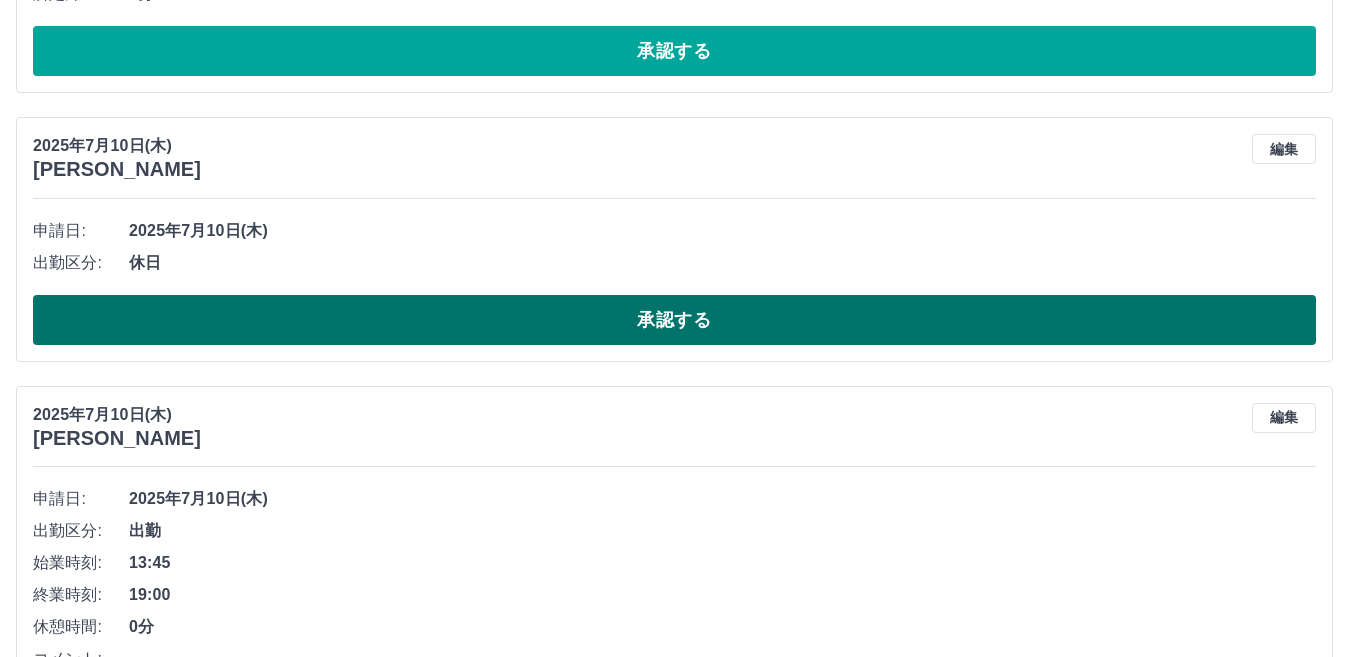 click on "承認する" at bounding box center [674, 320] 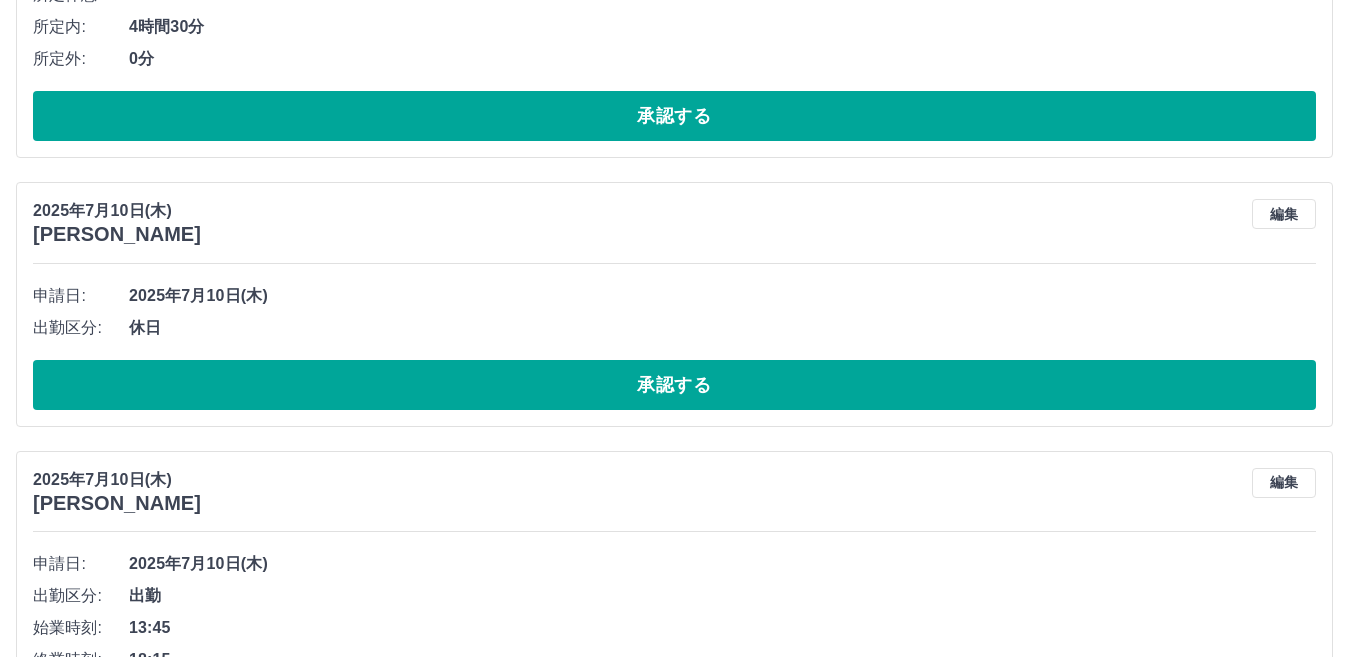scroll, scrollTop: 4500, scrollLeft: 0, axis: vertical 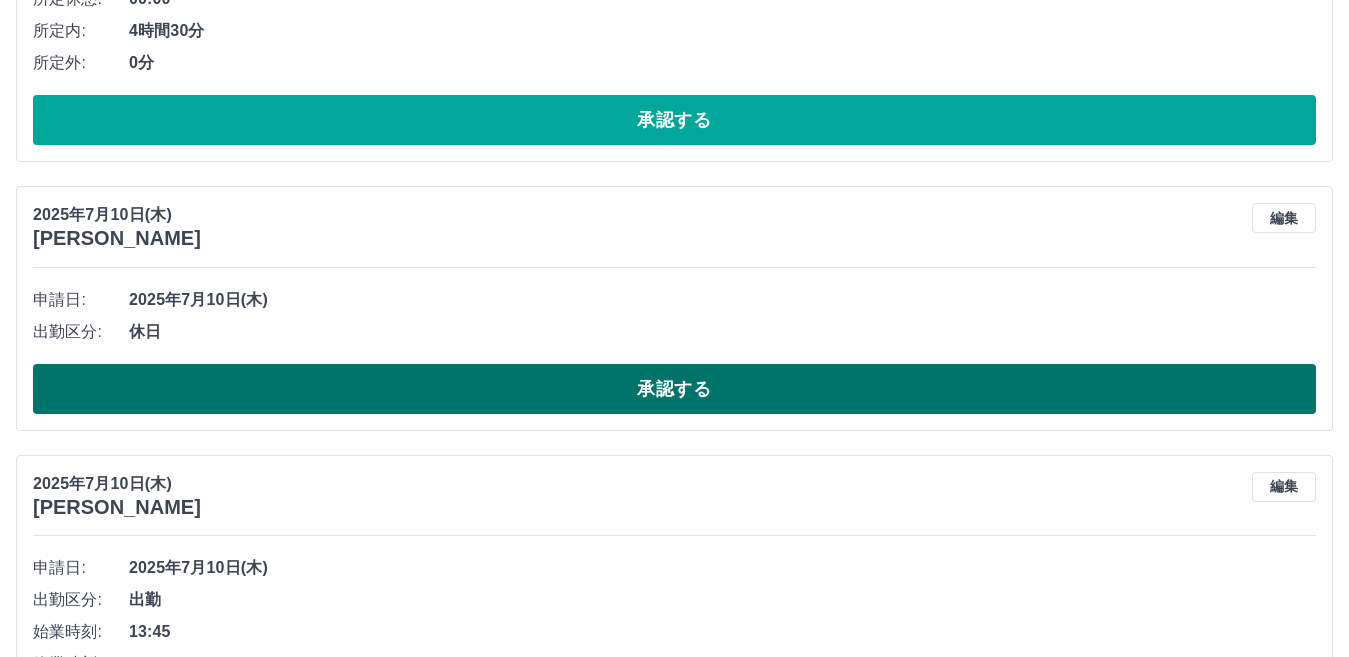 click on "承認する" at bounding box center [674, 389] 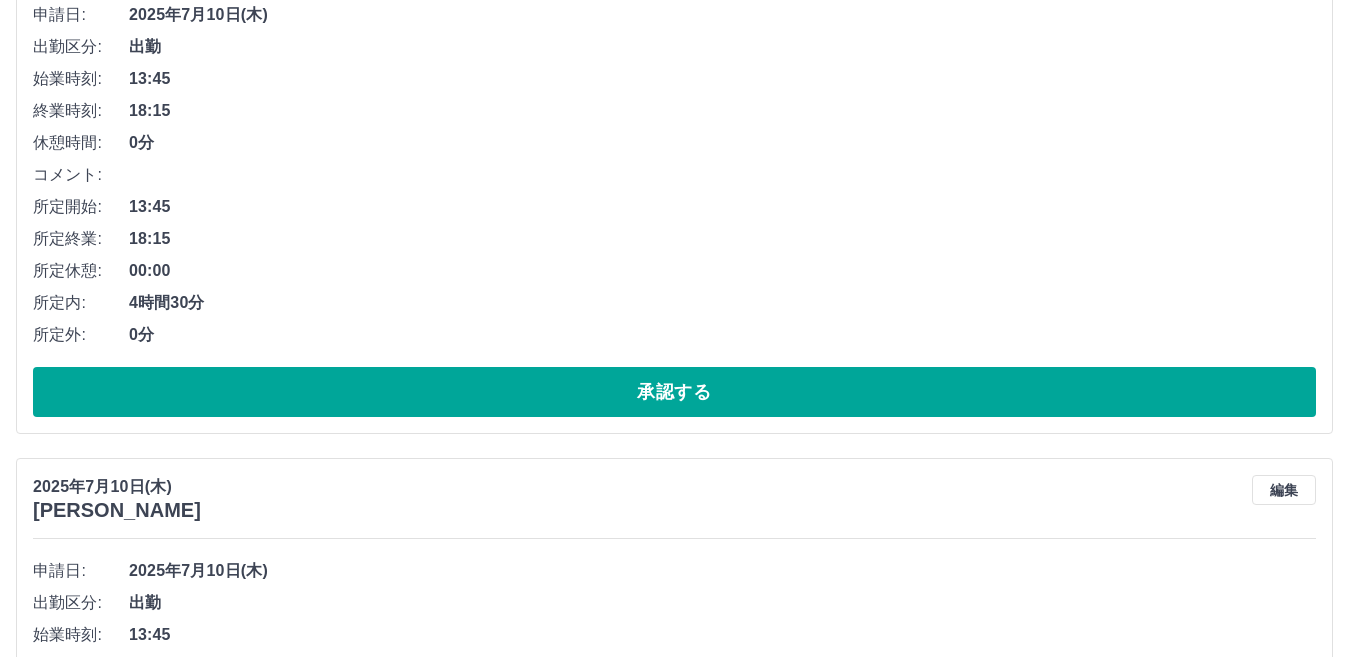 scroll, scrollTop: 3627, scrollLeft: 0, axis: vertical 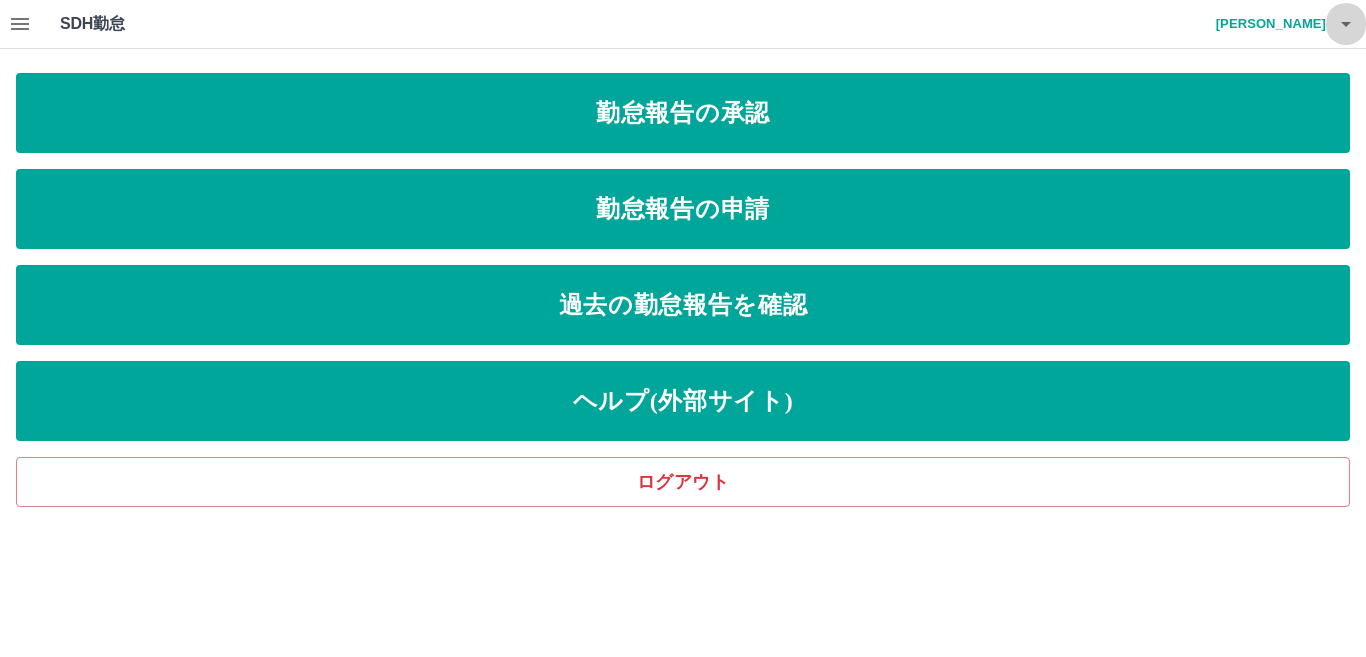 click 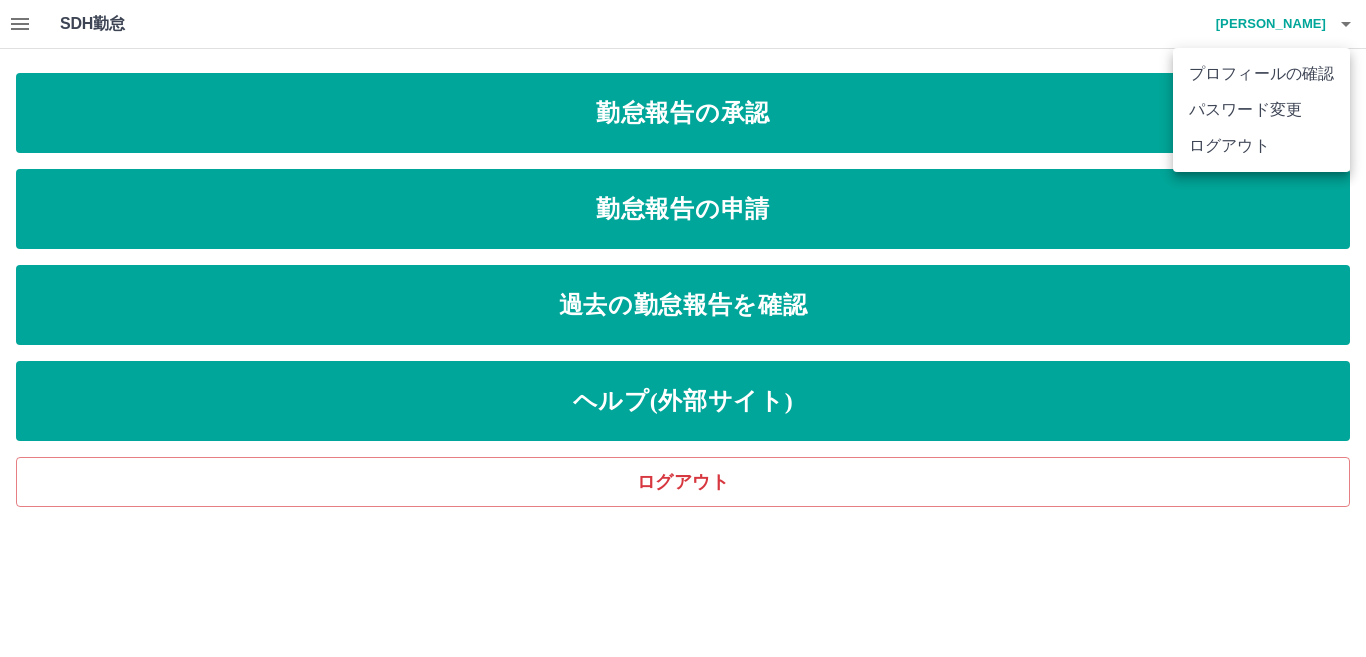 click on "ログアウト" at bounding box center [1261, 146] 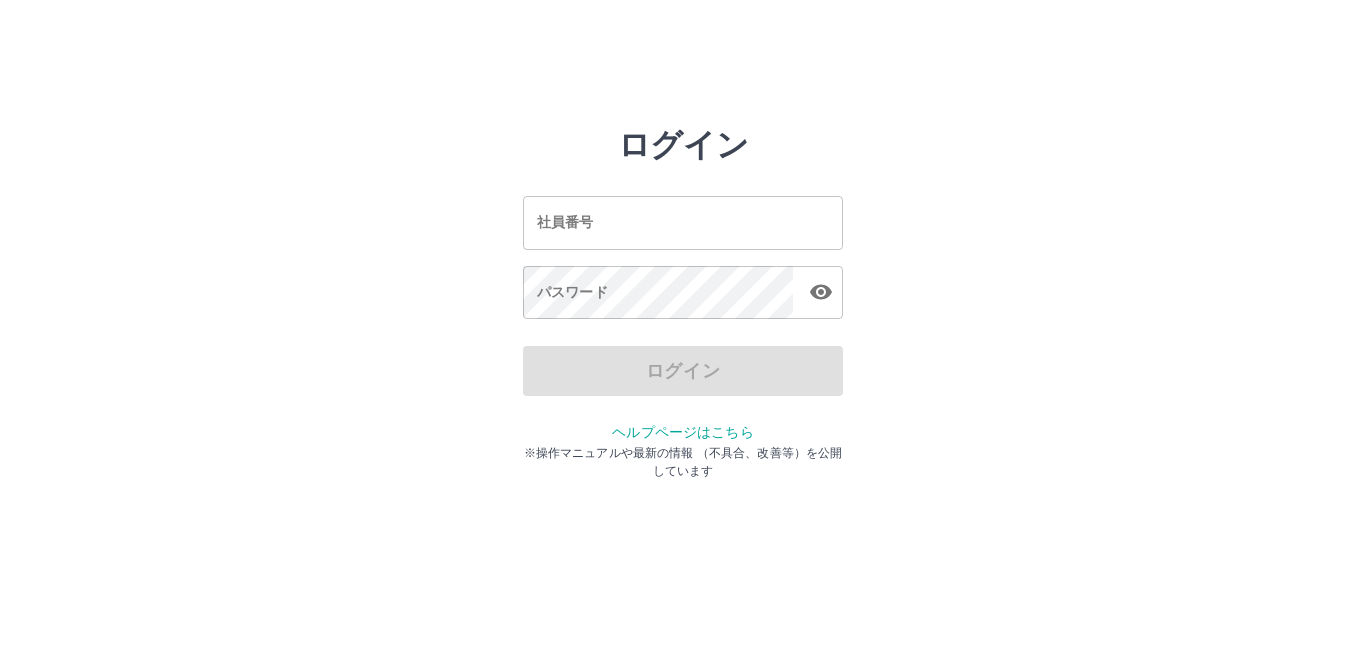 scroll, scrollTop: 0, scrollLeft: 0, axis: both 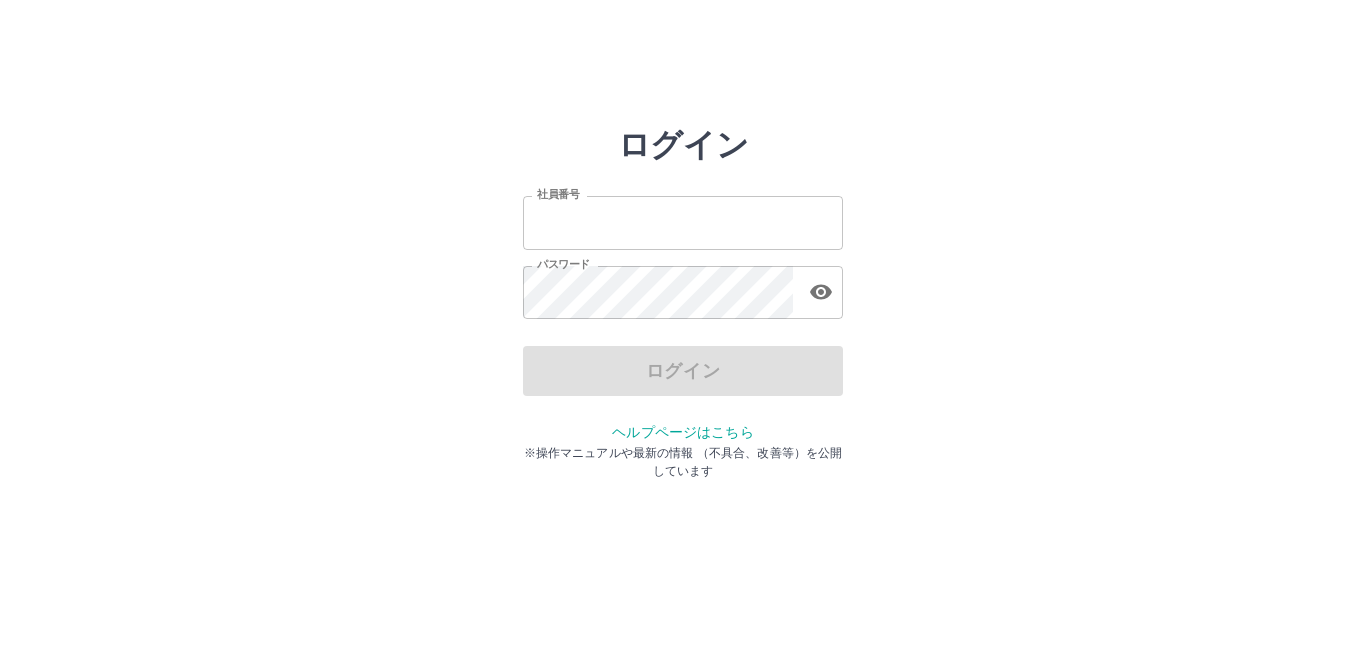 type on "*******" 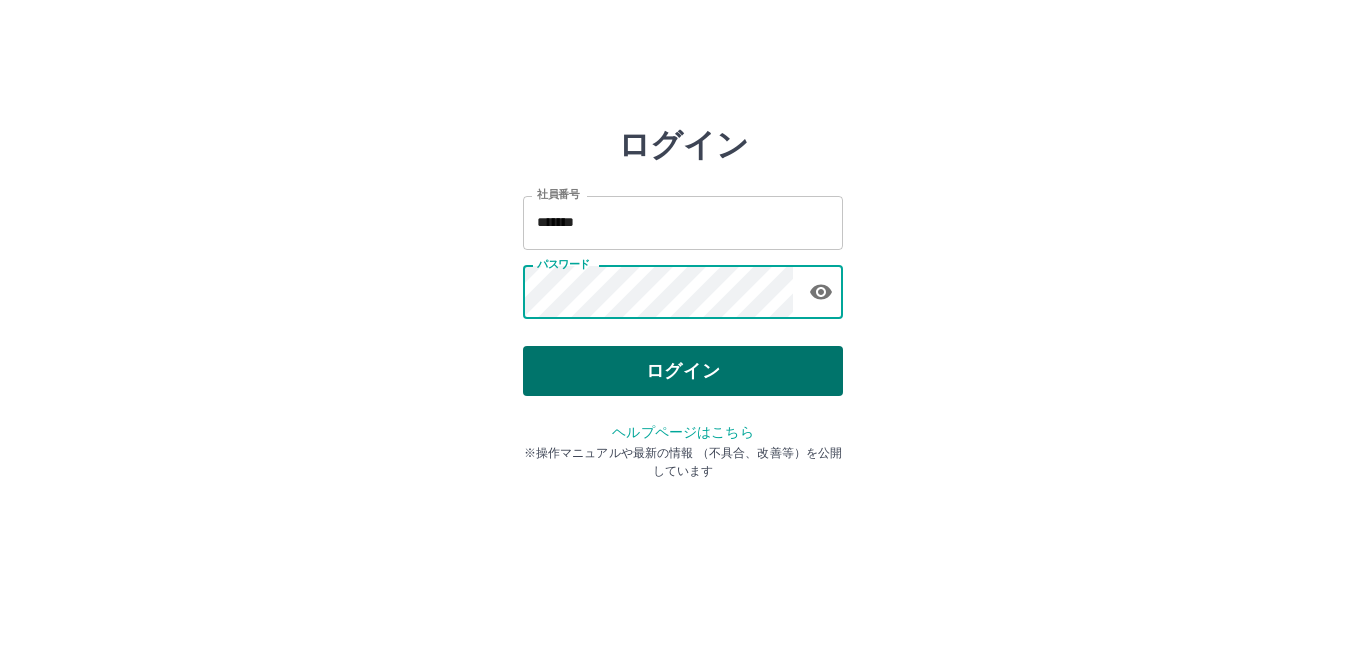 click on "ログイン" at bounding box center (683, 371) 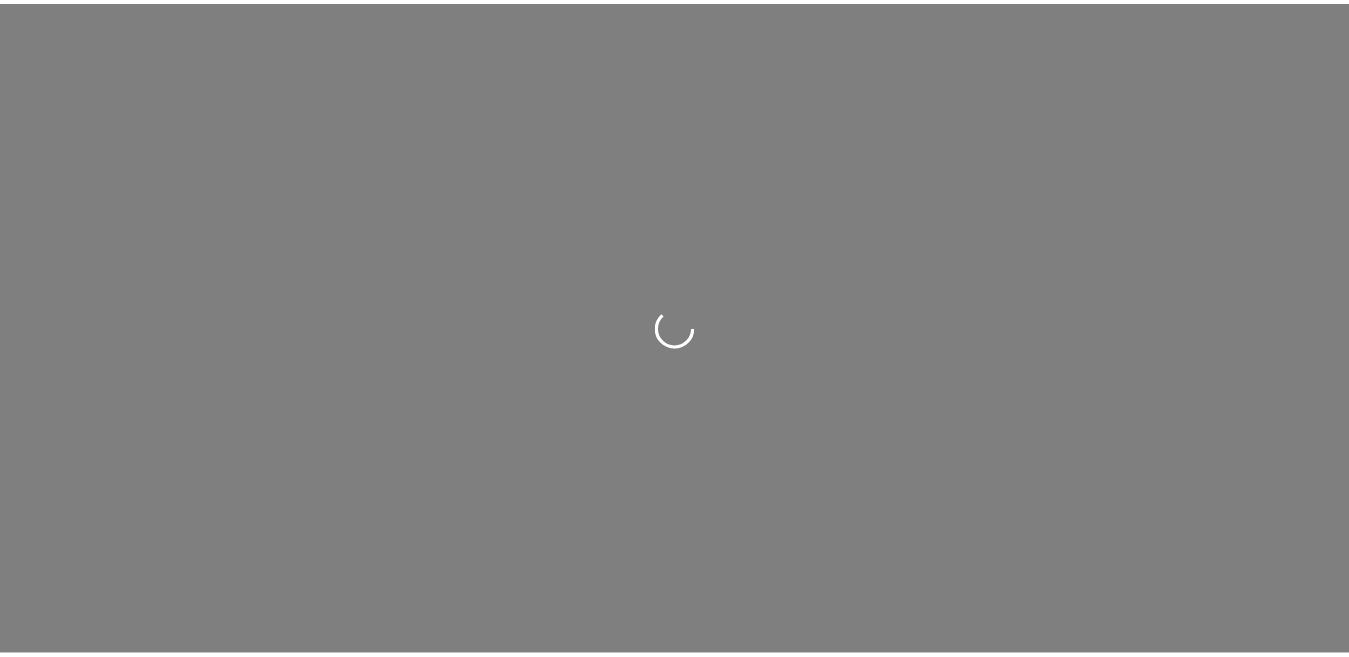 scroll, scrollTop: 0, scrollLeft: 0, axis: both 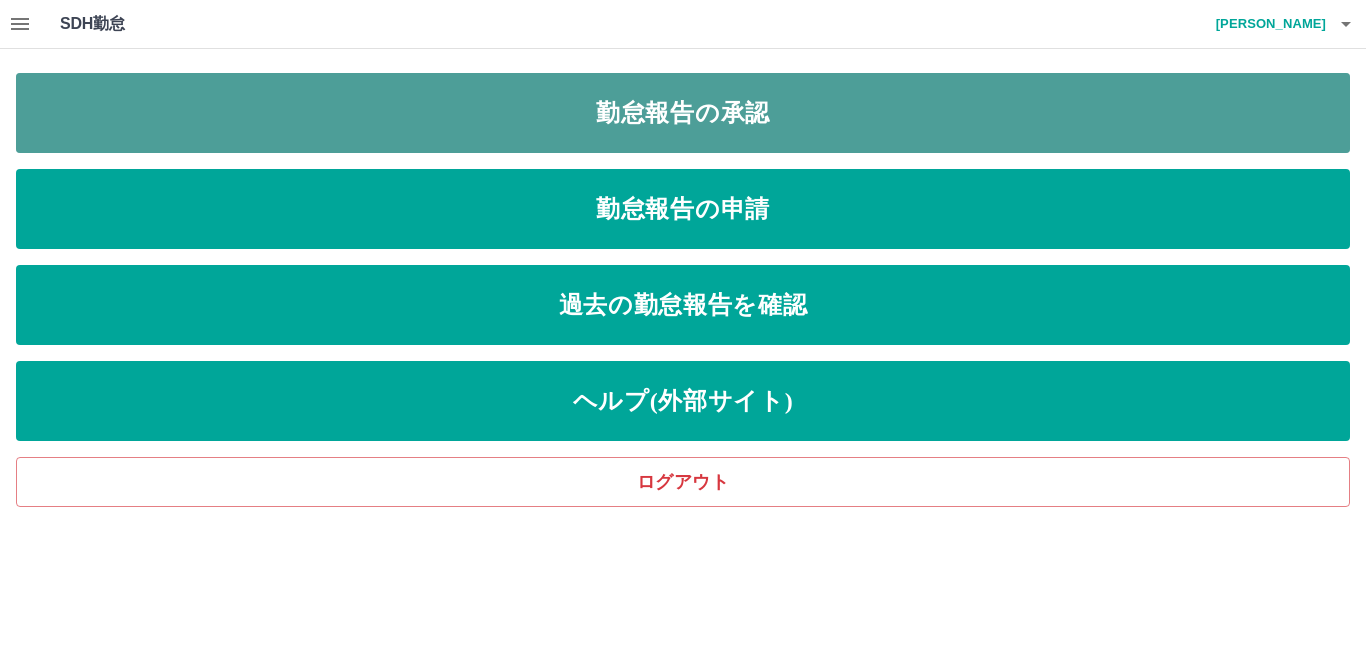 click on "勤怠報告の承認" at bounding box center [683, 113] 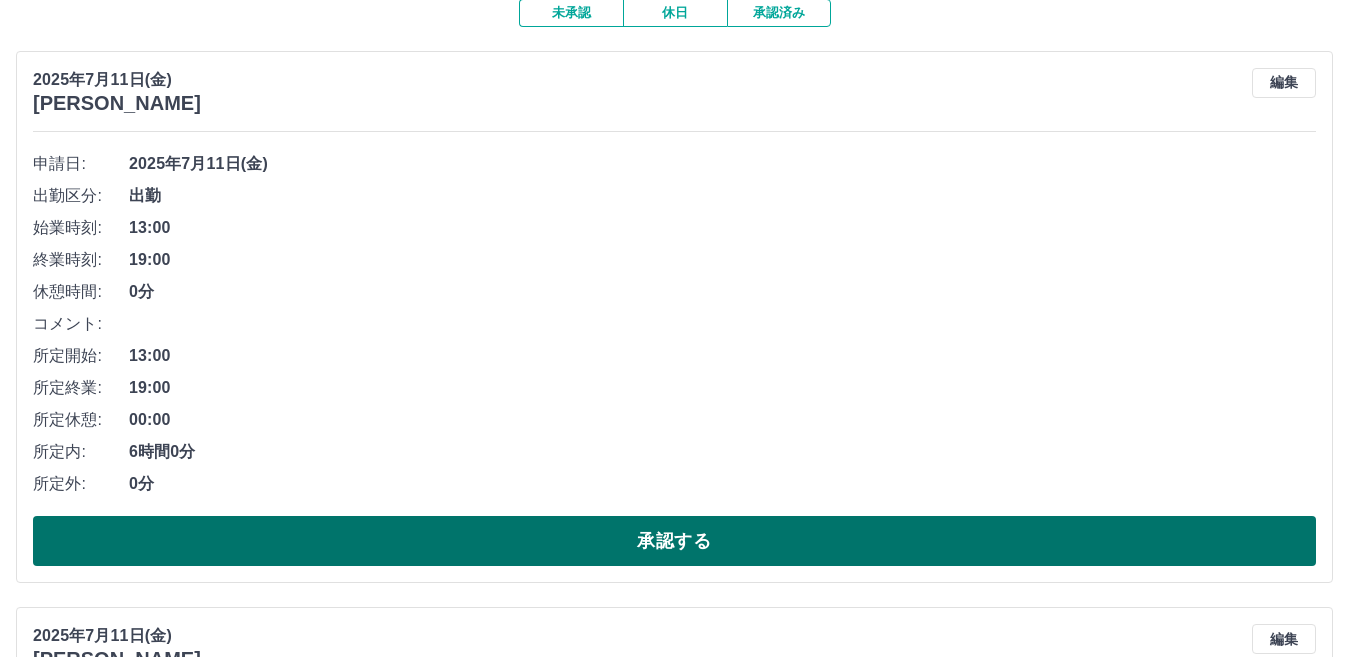 scroll, scrollTop: 0, scrollLeft: 0, axis: both 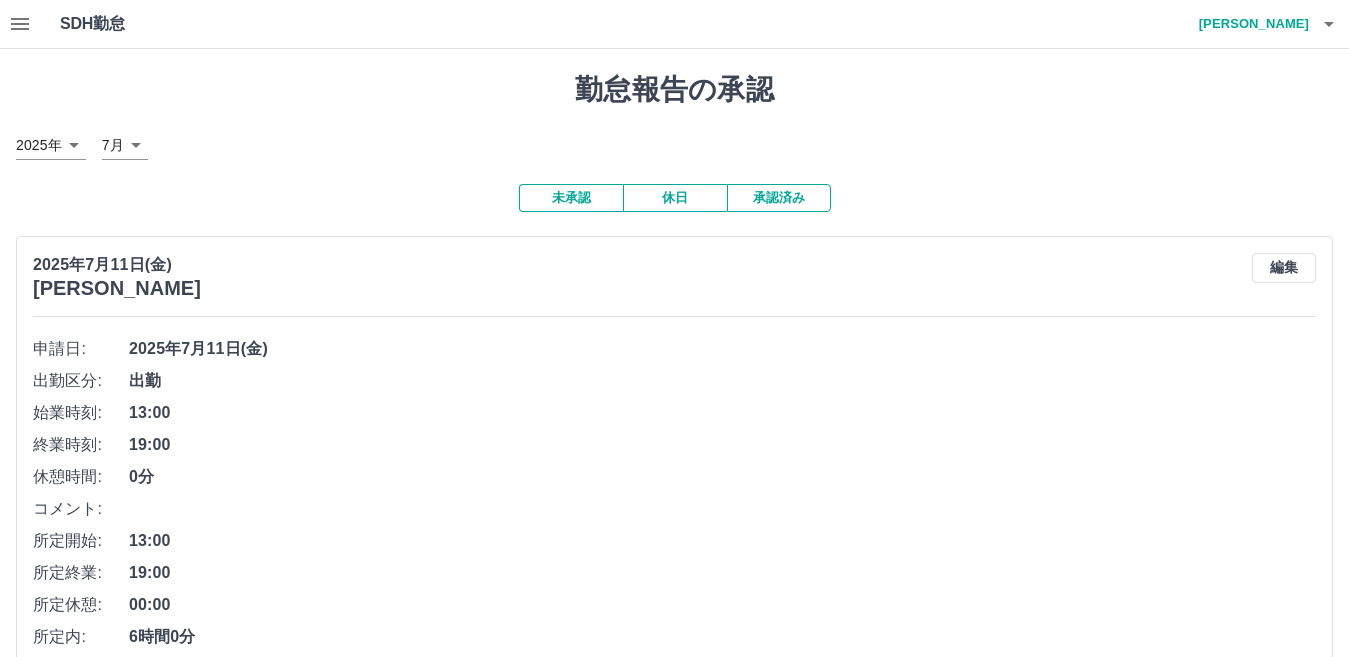 click 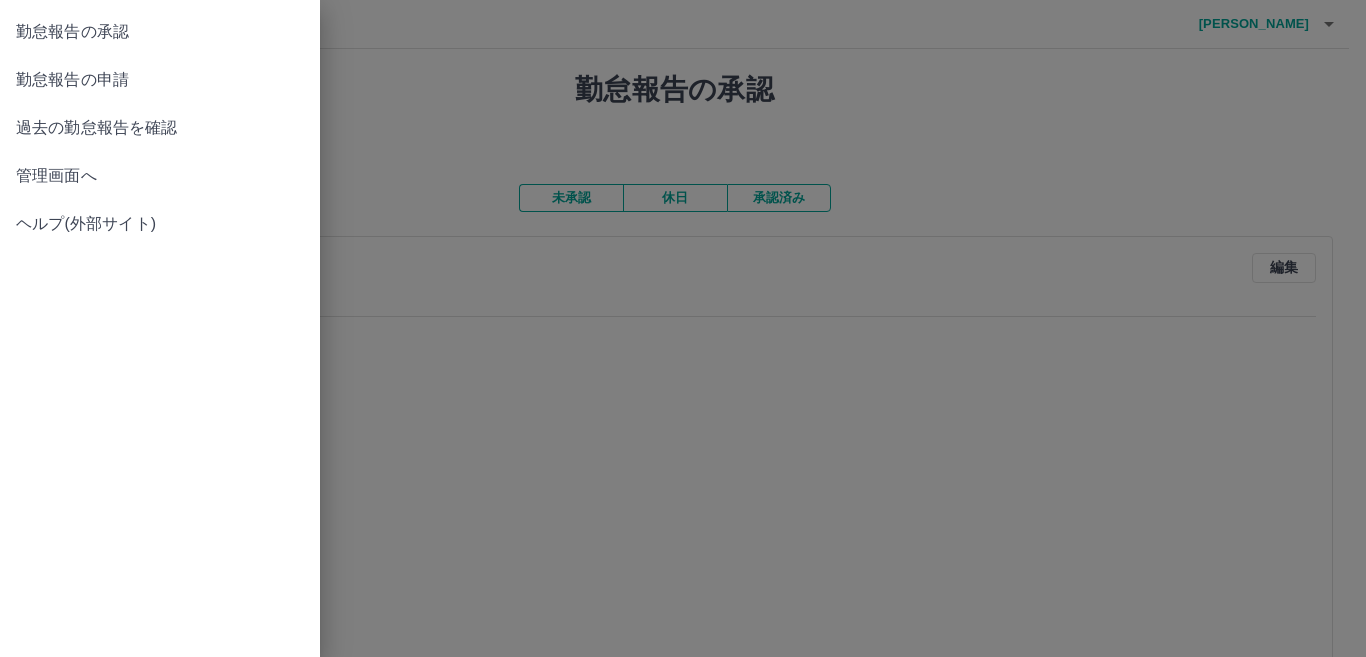 click on "管理画面へ" at bounding box center [160, 176] 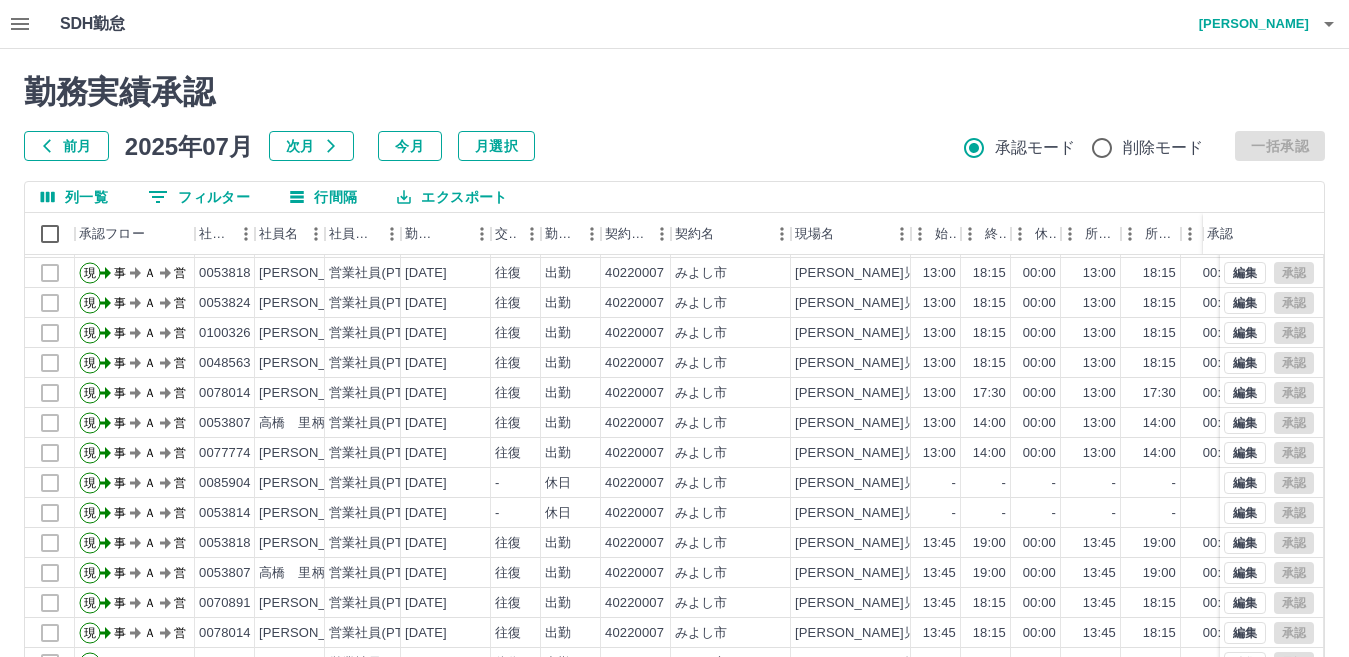 scroll, scrollTop: 104, scrollLeft: 0, axis: vertical 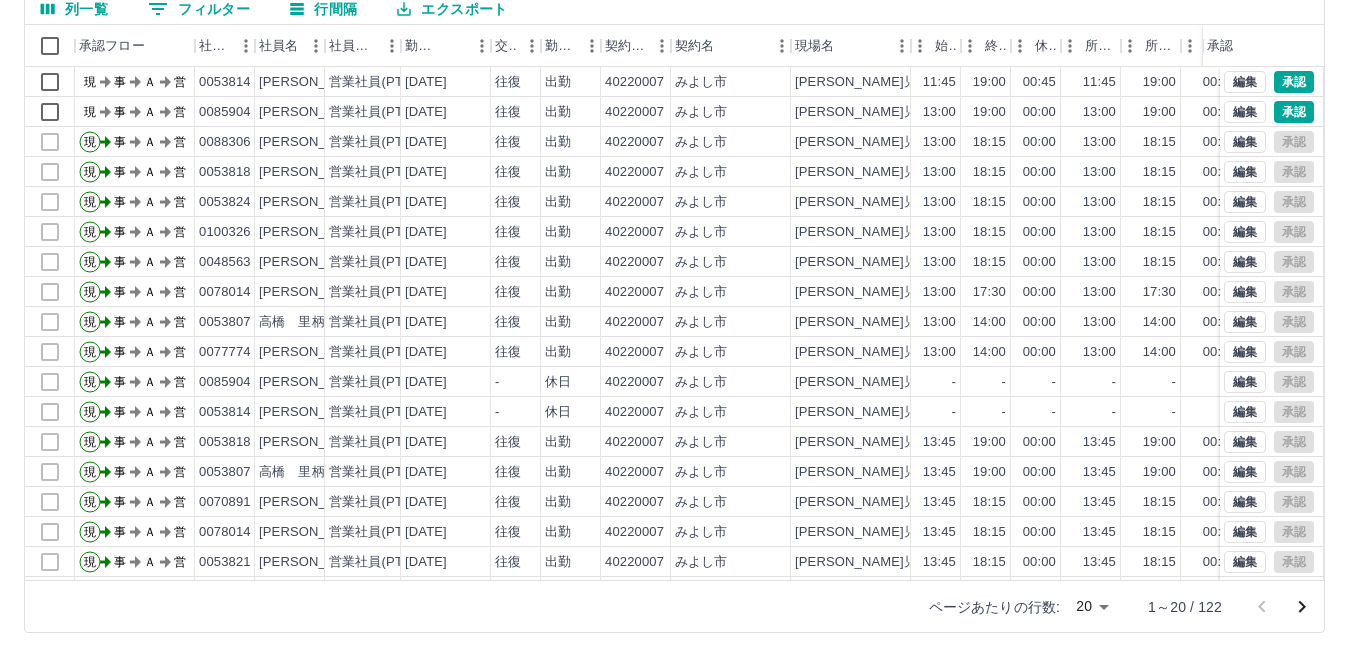 click 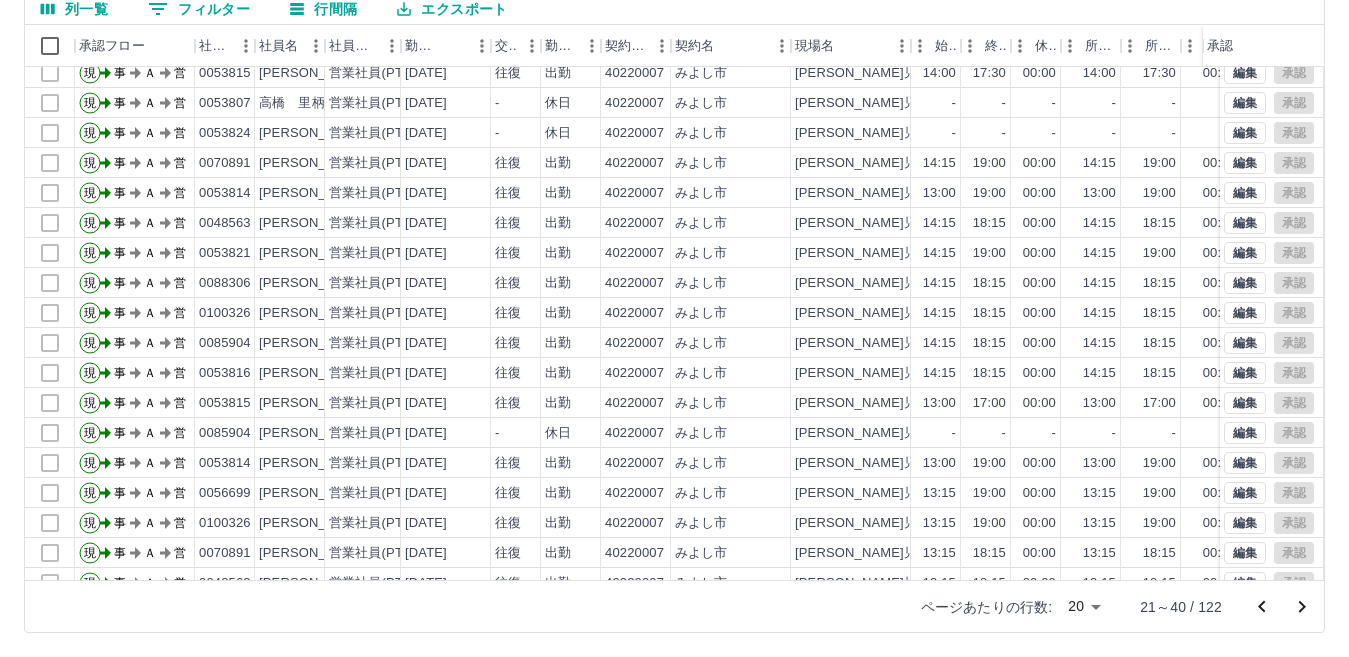 scroll, scrollTop: 0, scrollLeft: 0, axis: both 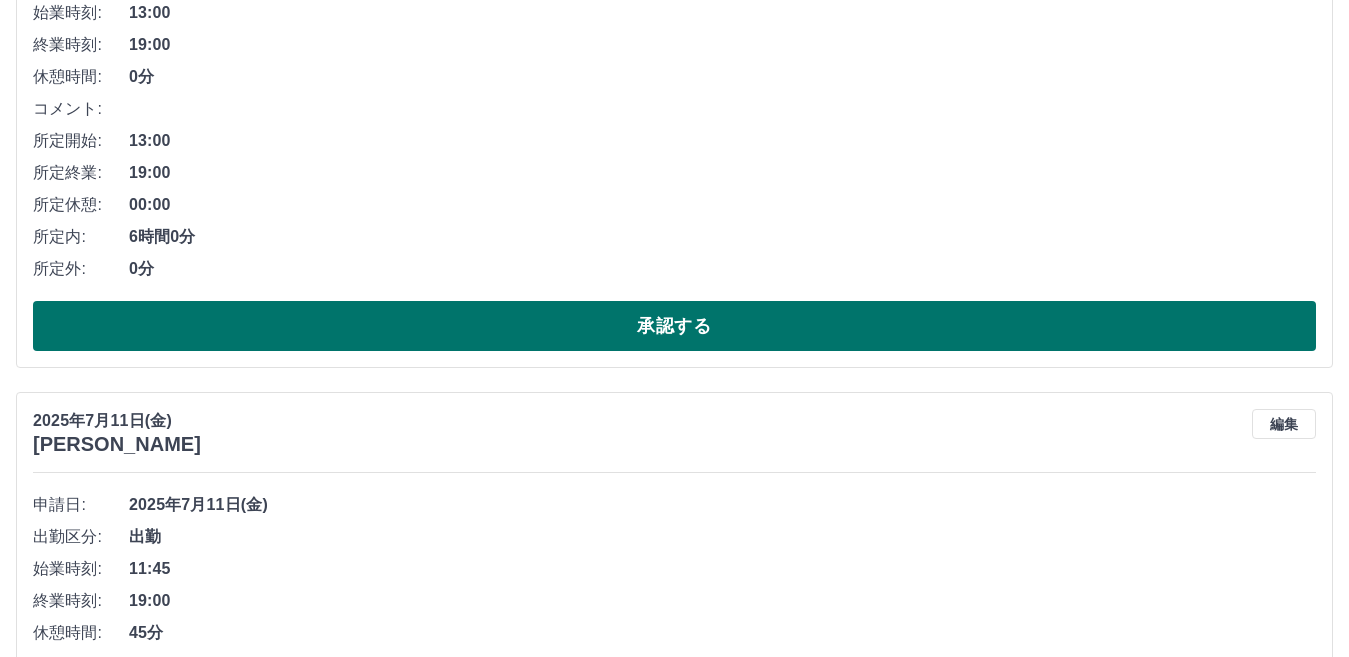 click on "承認する" at bounding box center (674, 326) 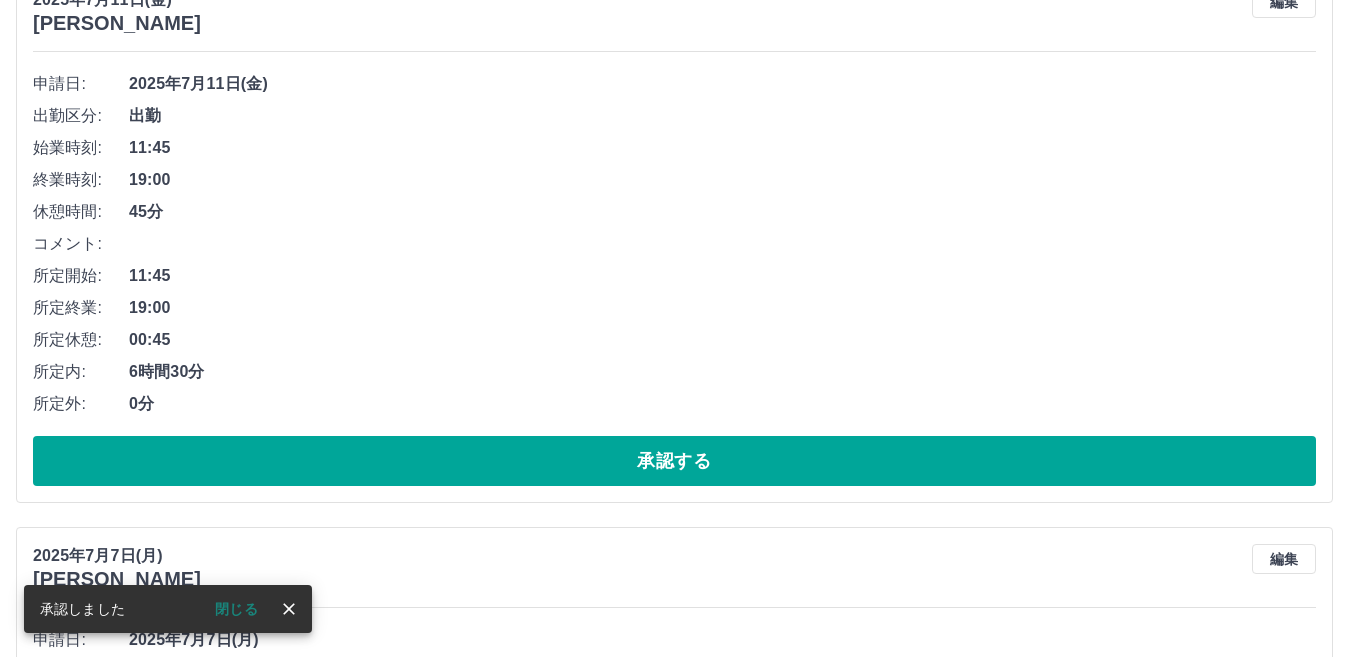 scroll, scrollTop: 300, scrollLeft: 0, axis: vertical 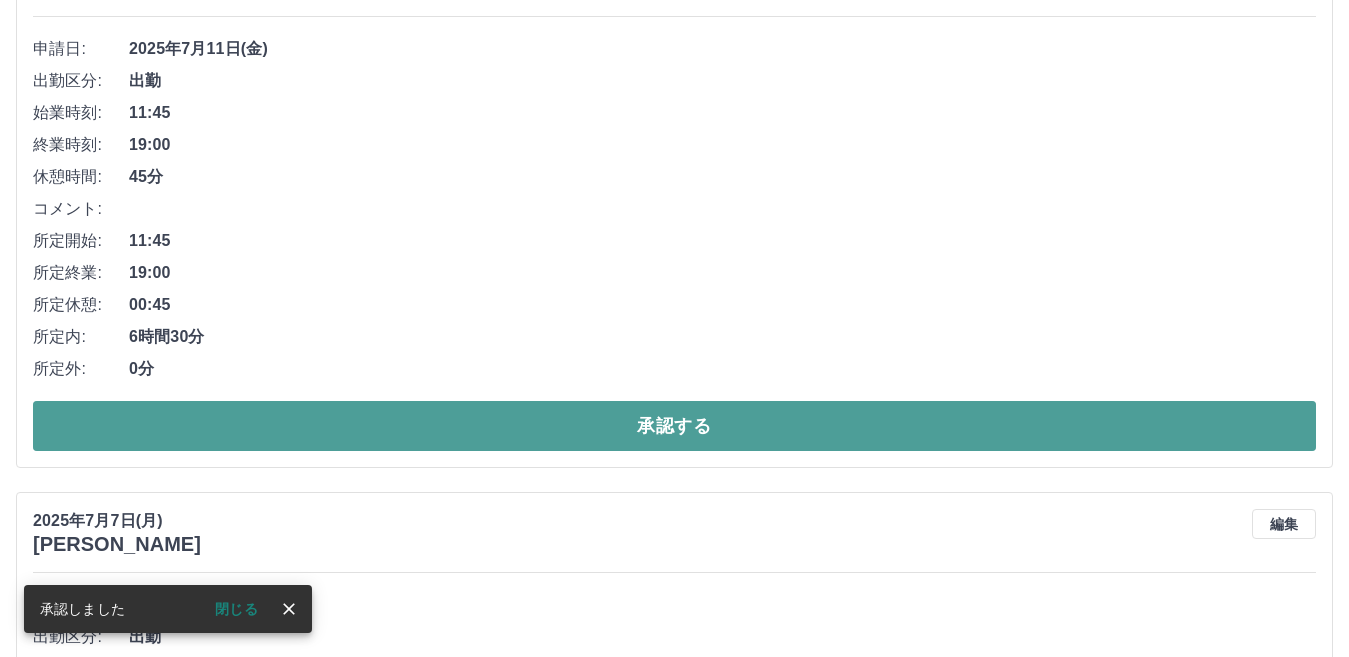 click on "承認する" at bounding box center (674, 426) 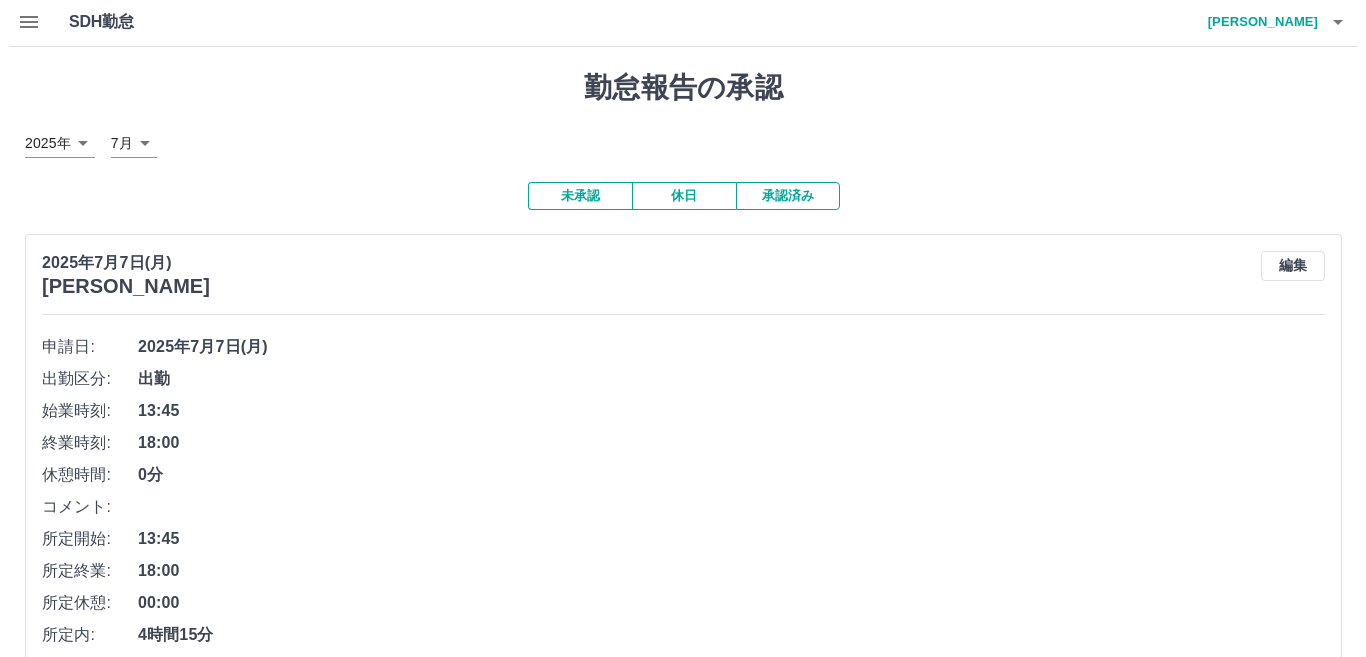 scroll, scrollTop: 0, scrollLeft: 0, axis: both 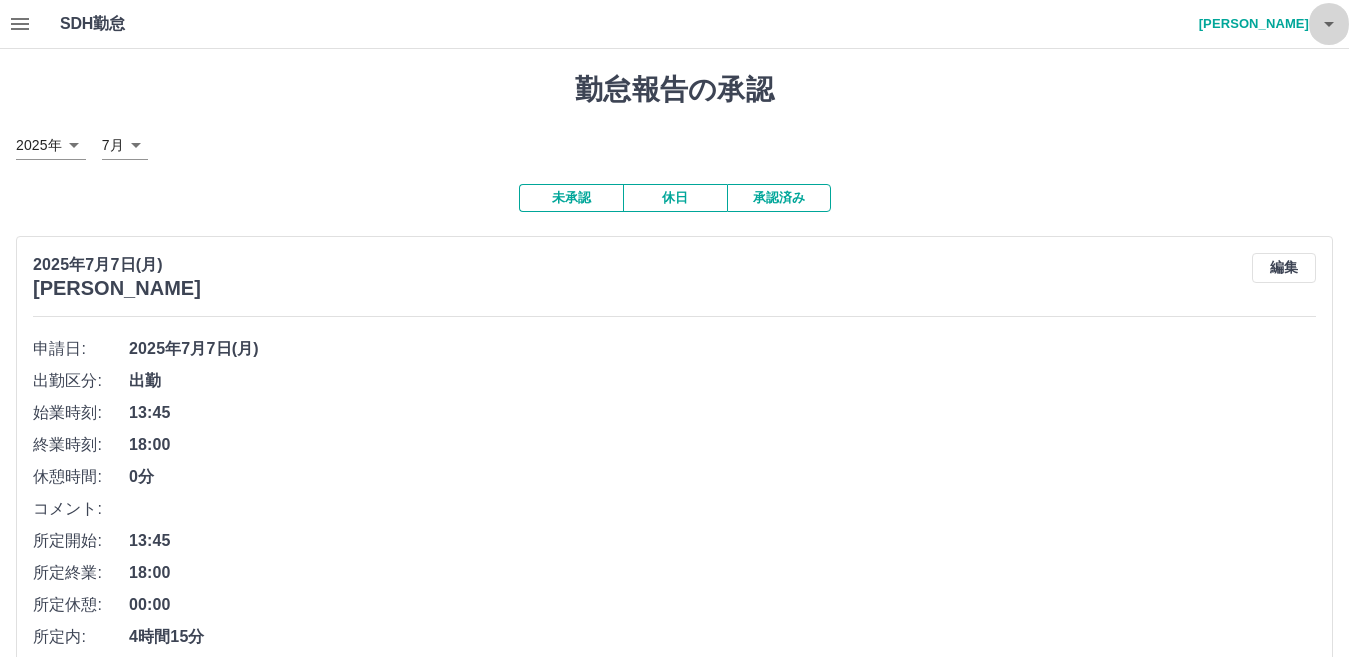 click 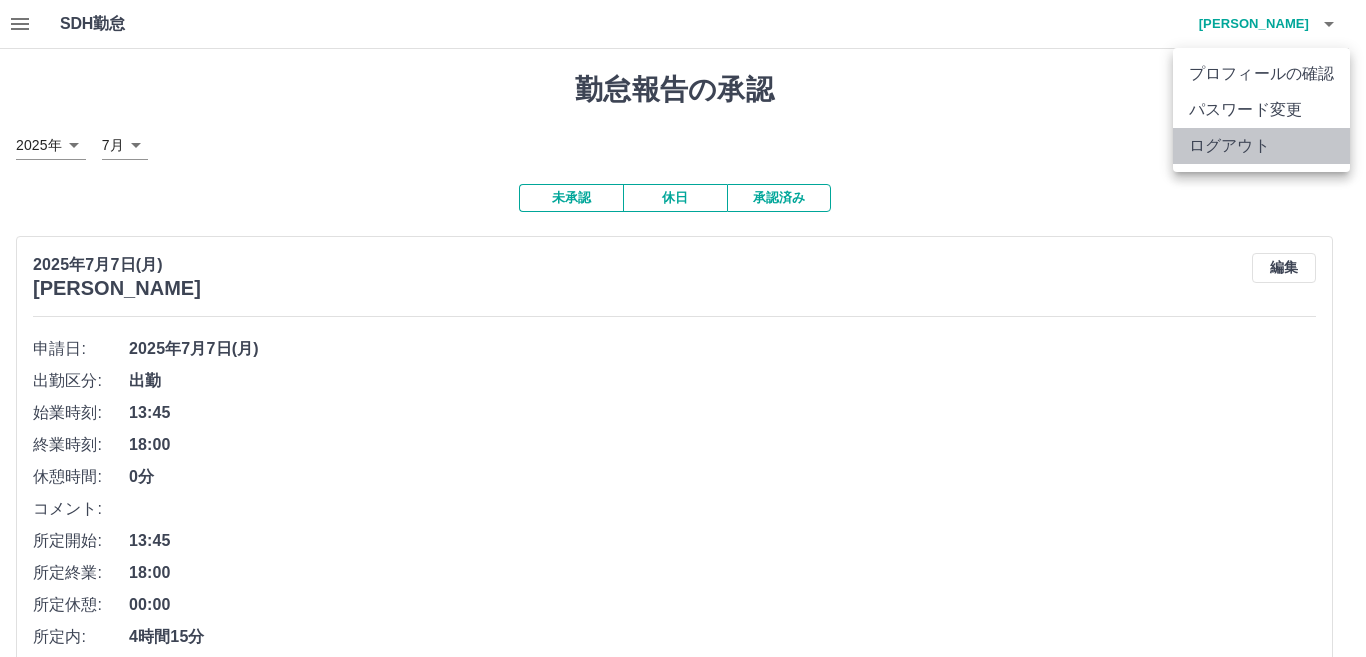 click on "ログアウト" at bounding box center (1261, 146) 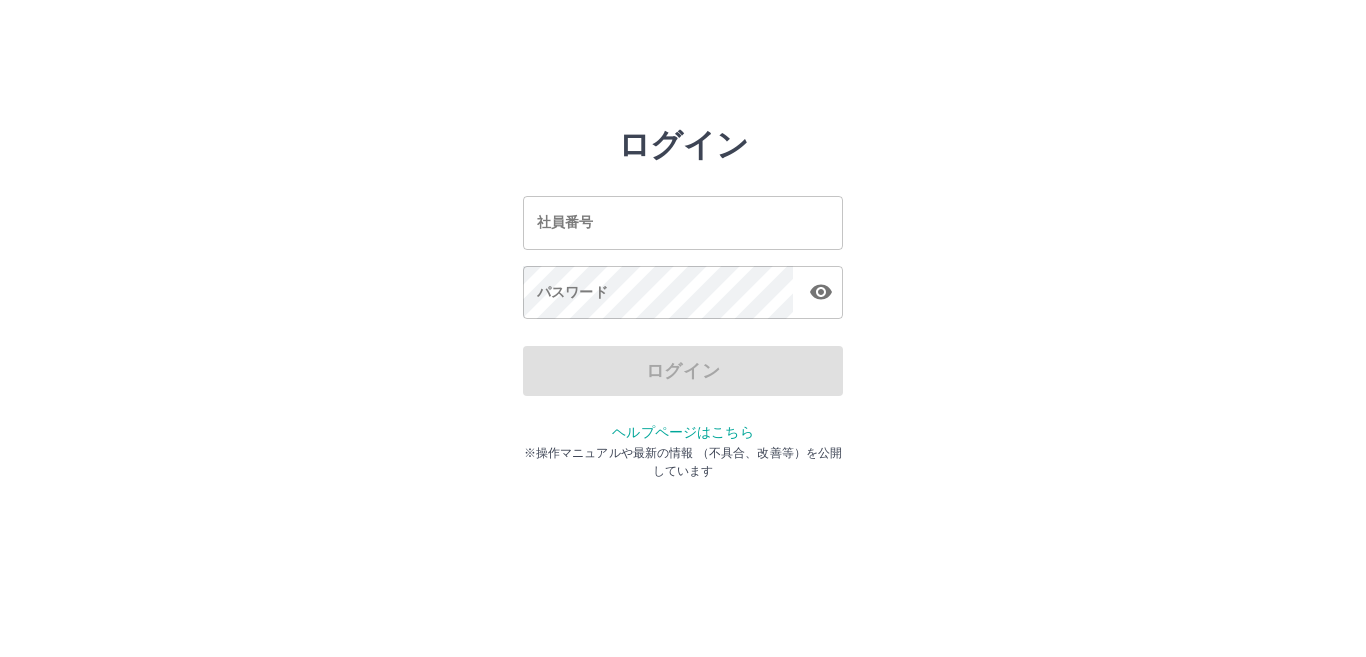 scroll, scrollTop: 0, scrollLeft: 0, axis: both 